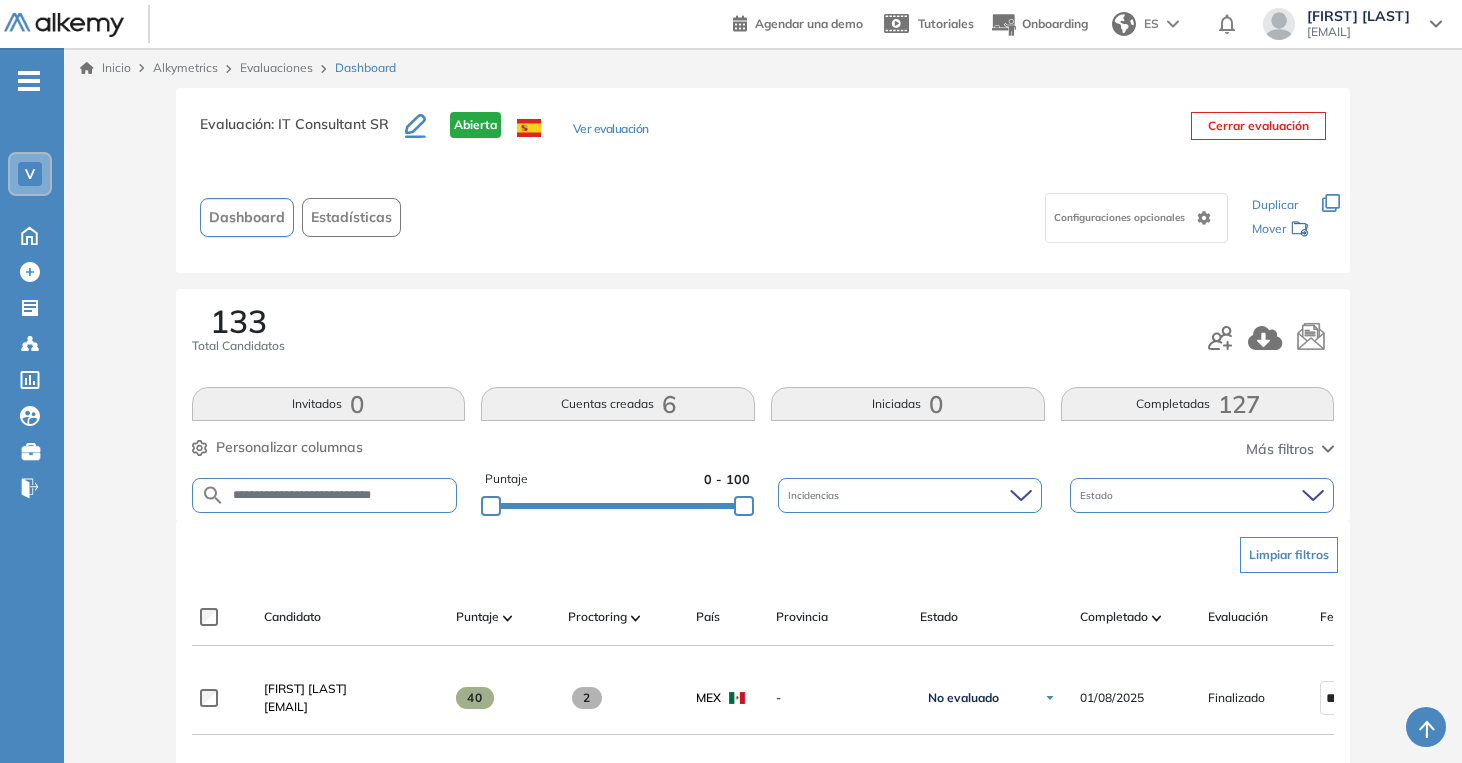 scroll, scrollTop: 243, scrollLeft: 0, axis: vertical 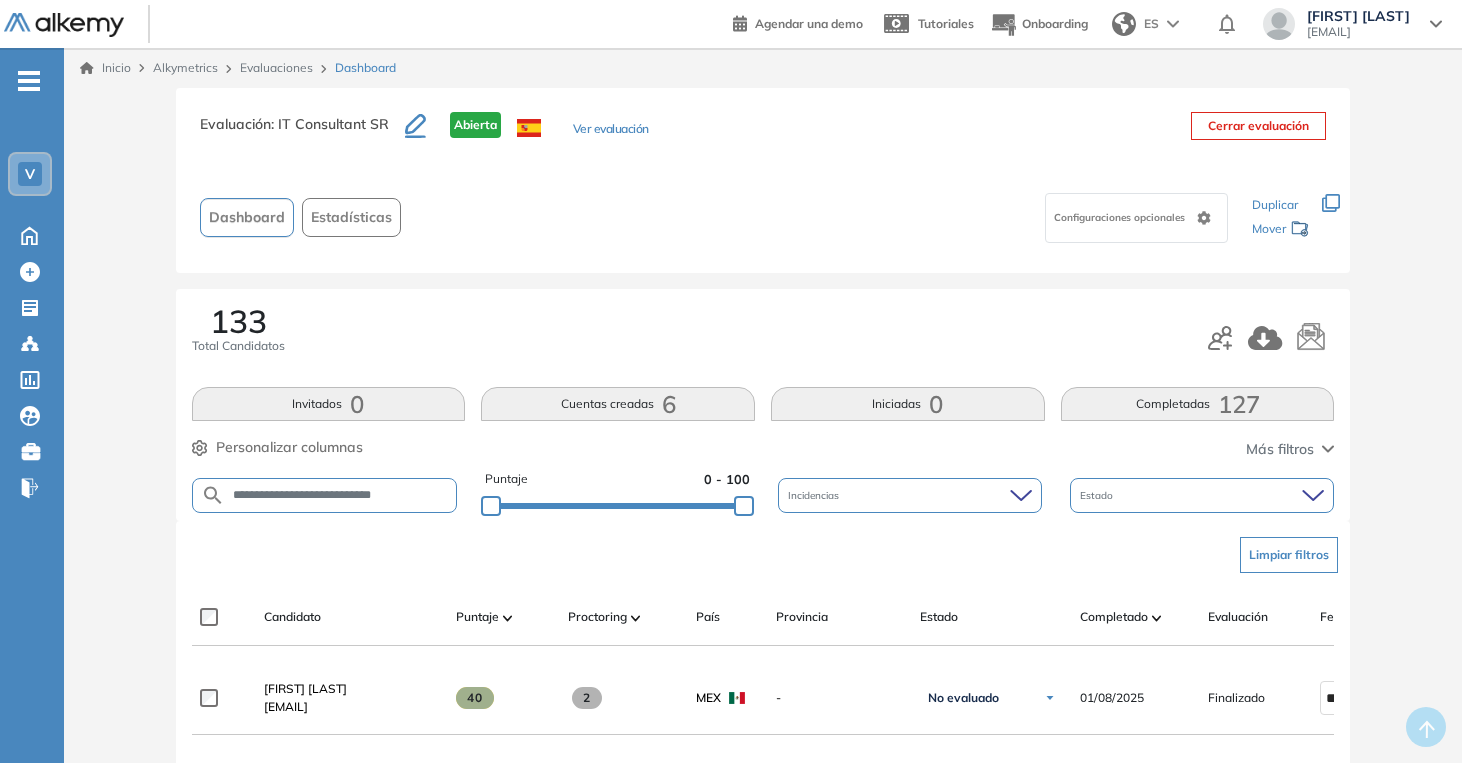 click on "Evaluaciones" at bounding box center (276, 67) 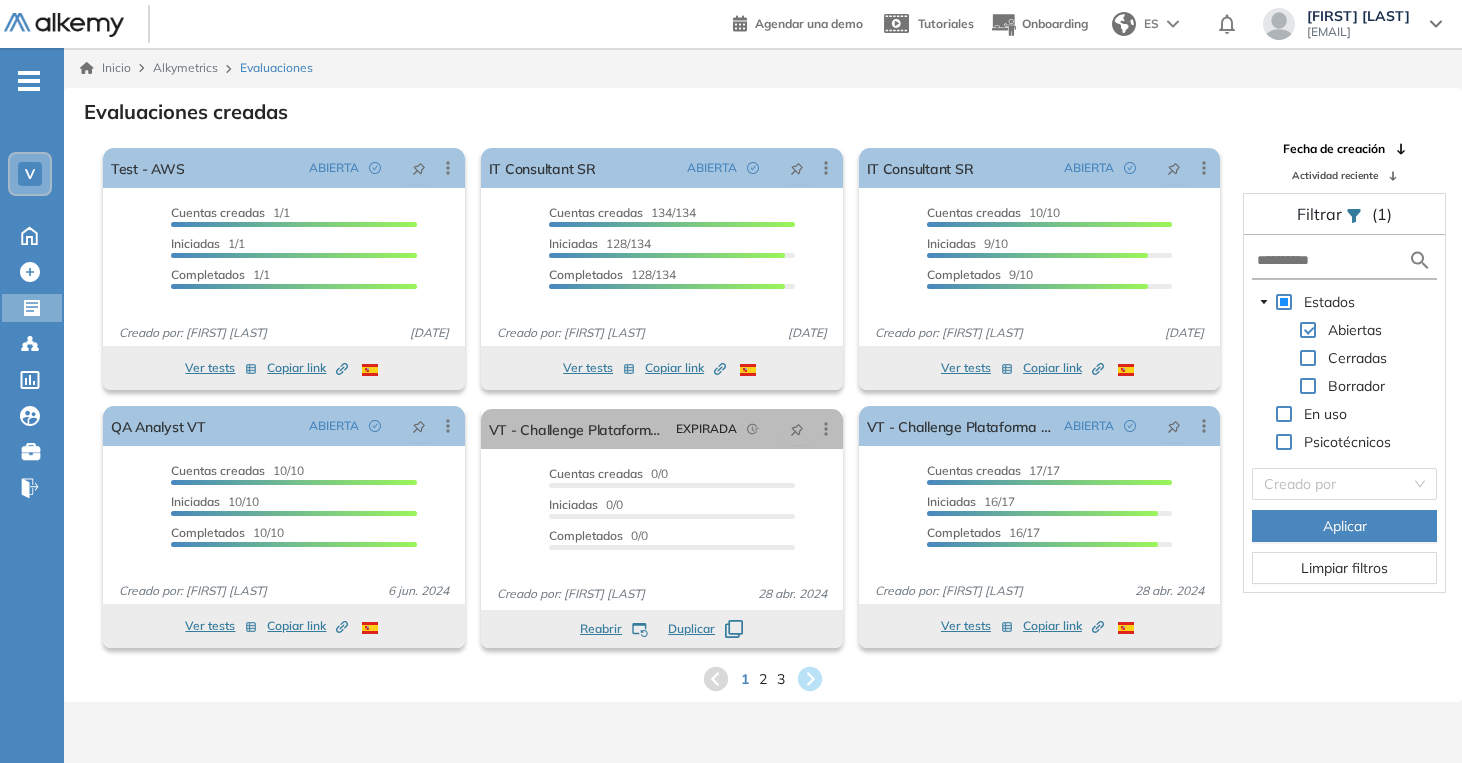 click on "3" at bounding box center [781, 679] 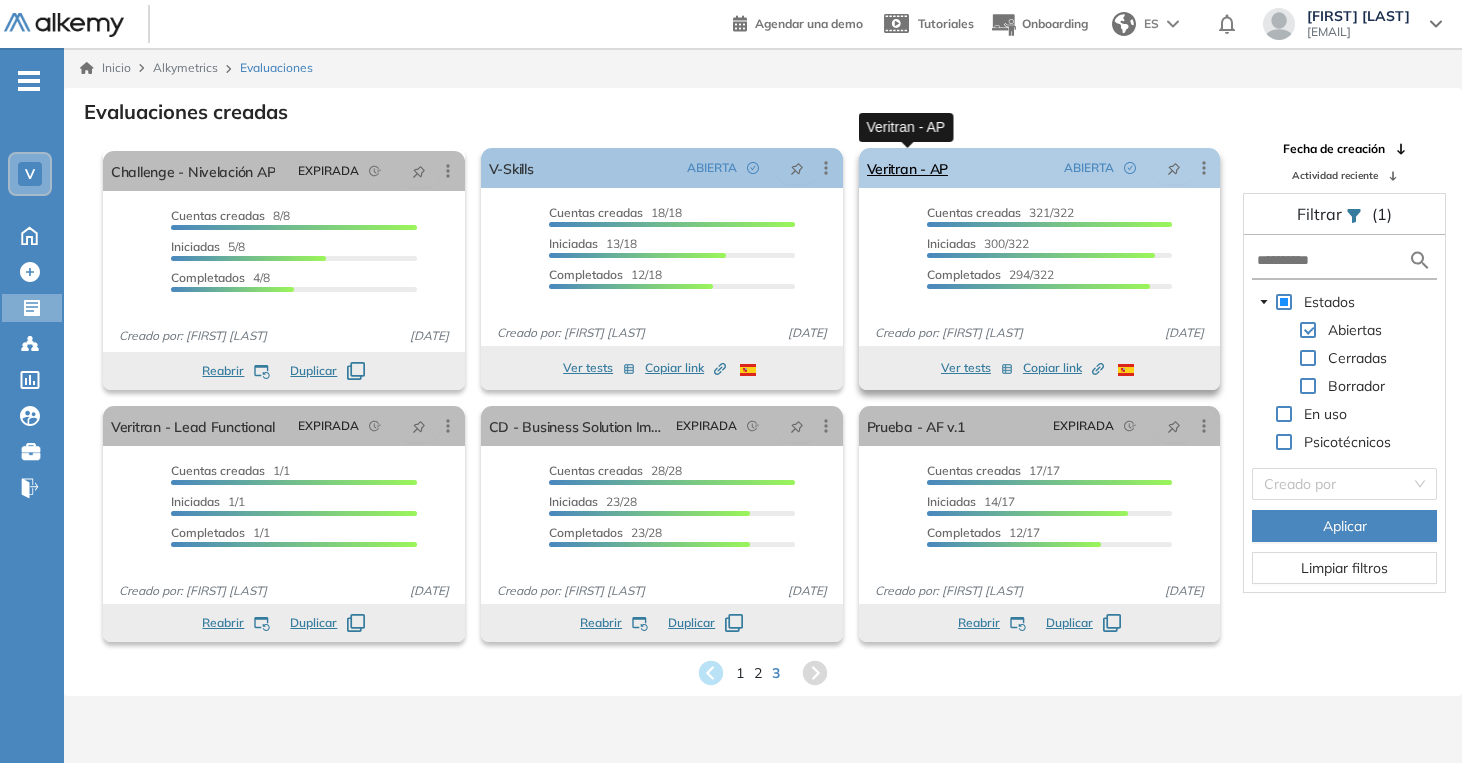 click on "Veritran - AP" at bounding box center [908, 168] 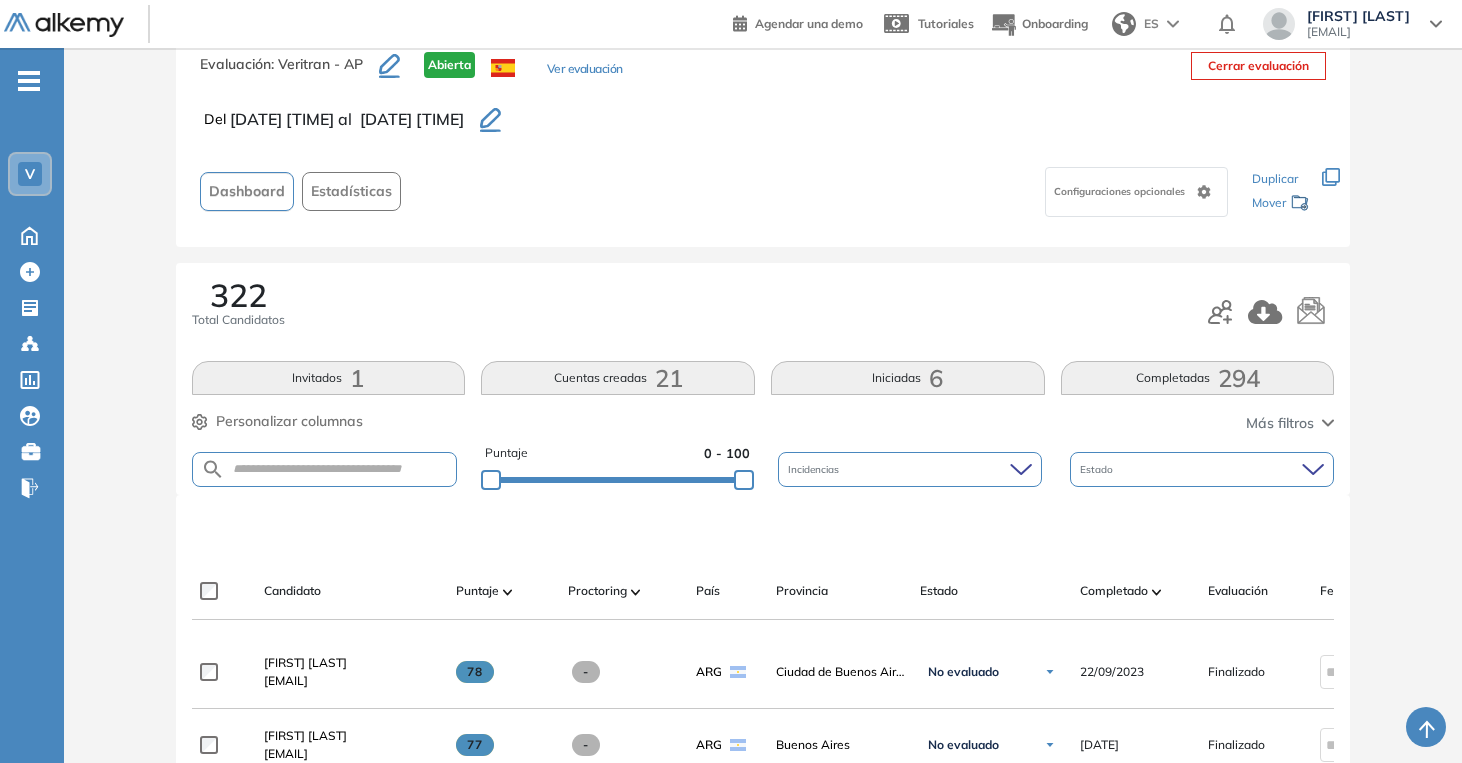 scroll, scrollTop: 0, scrollLeft: 0, axis: both 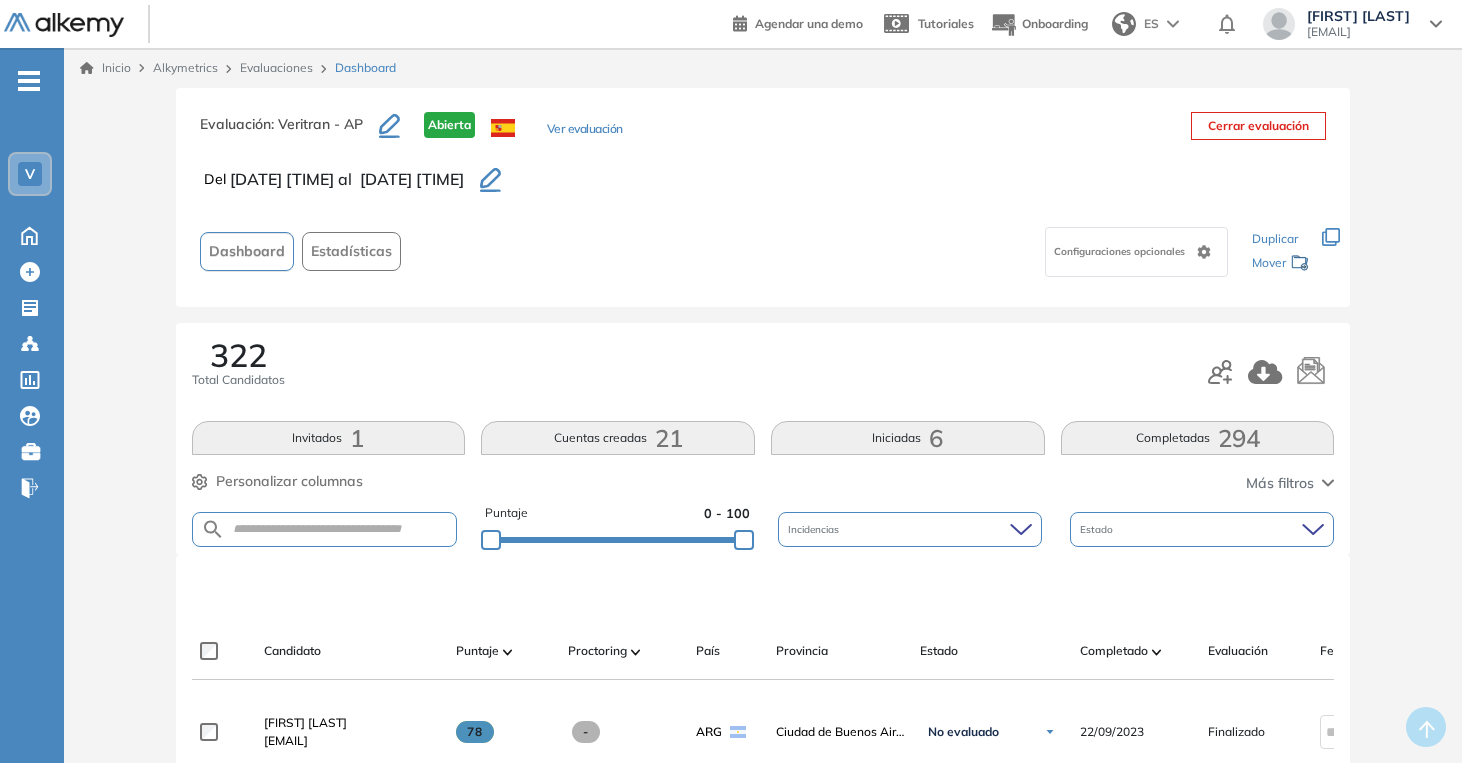 click on "Evaluaciones" at bounding box center (276, 67) 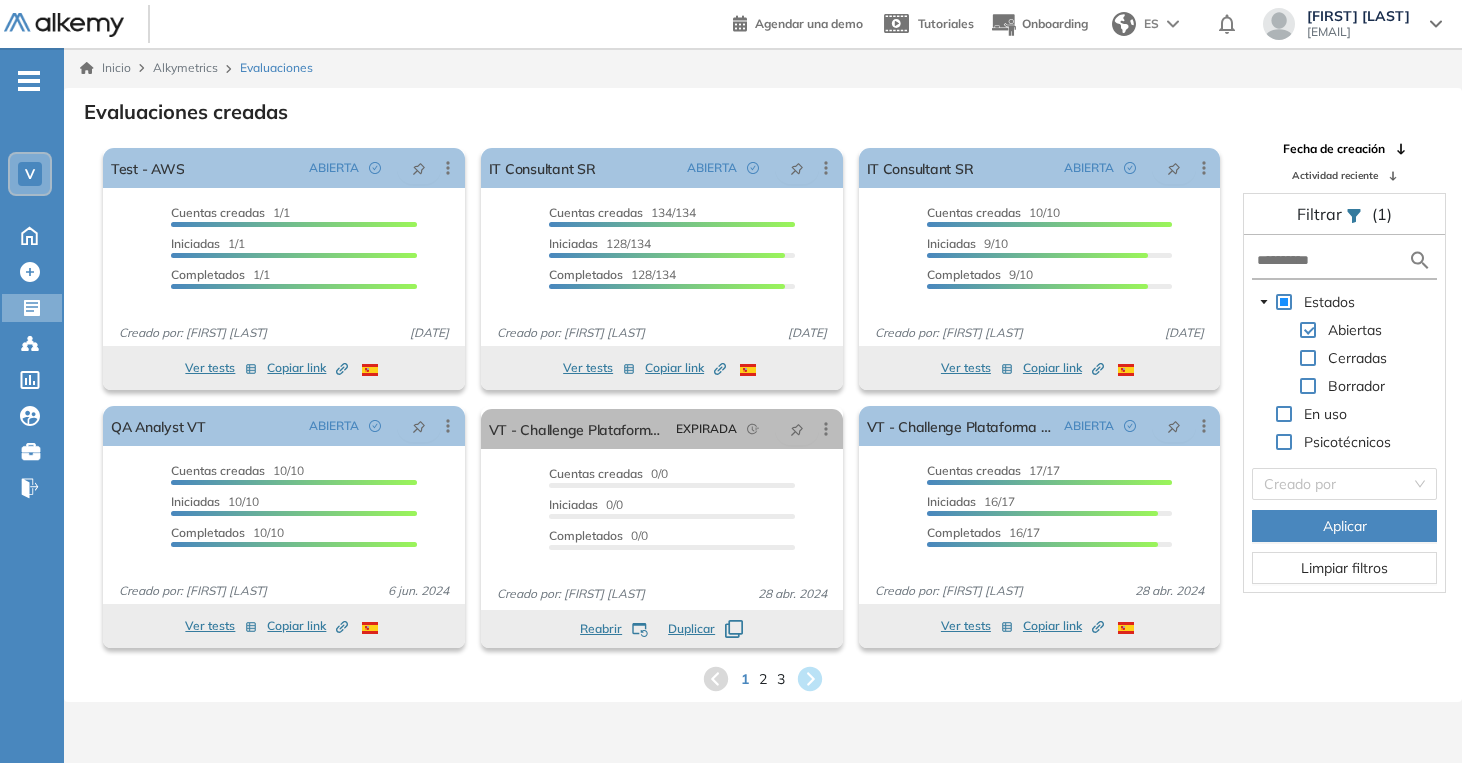 click on "V" at bounding box center [30, 174] 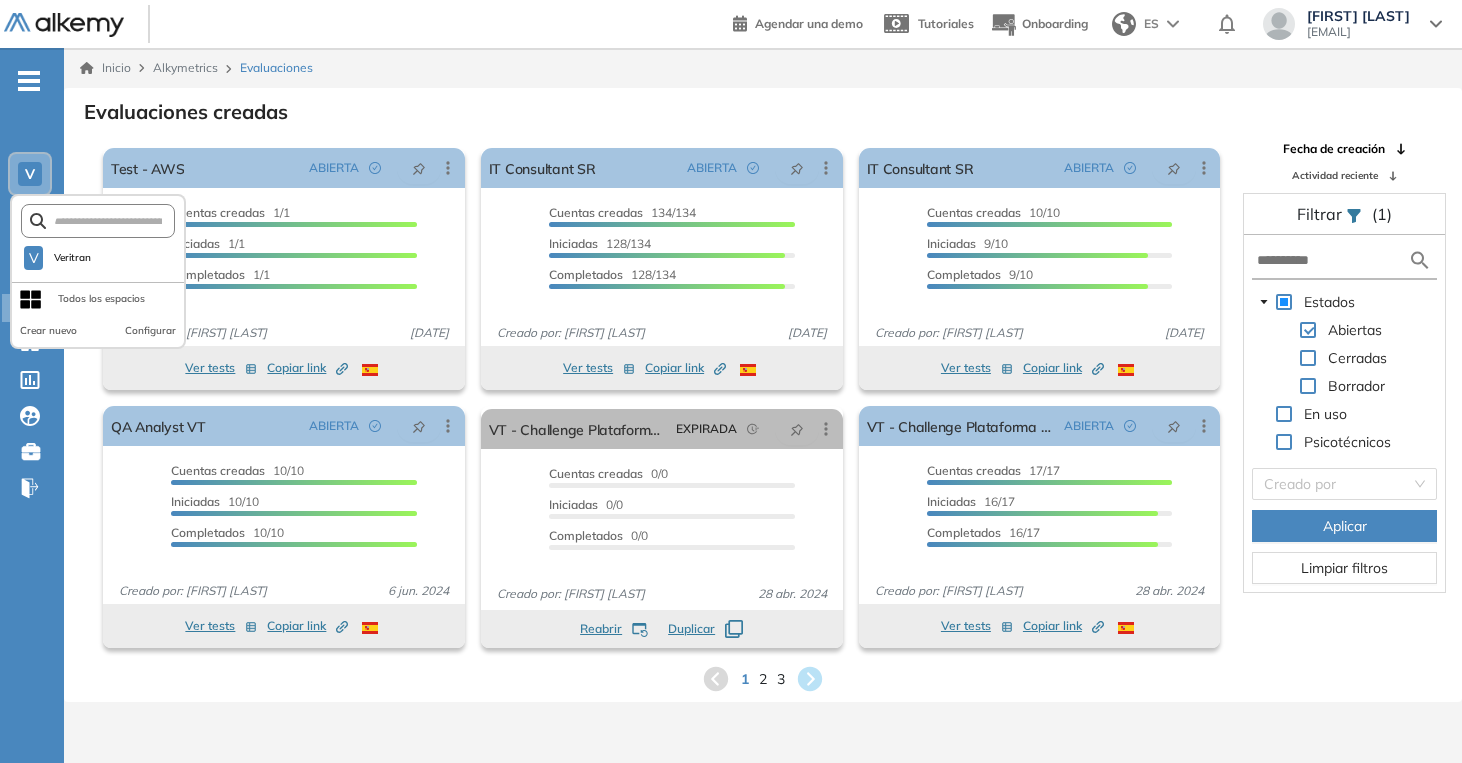 click on "Evaluaciones creadas" at bounding box center [186, 112] 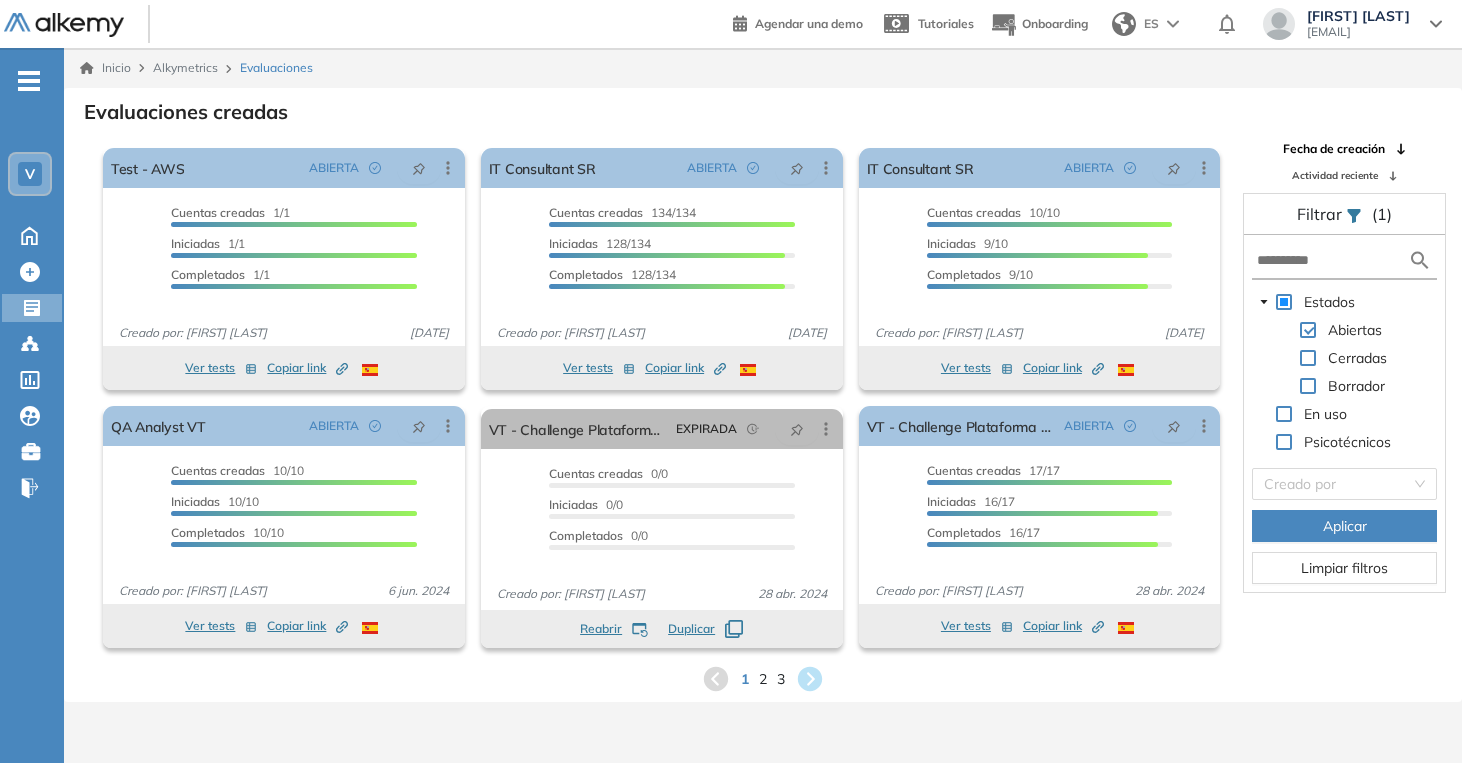click on "V" at bounding box center [30, 174] 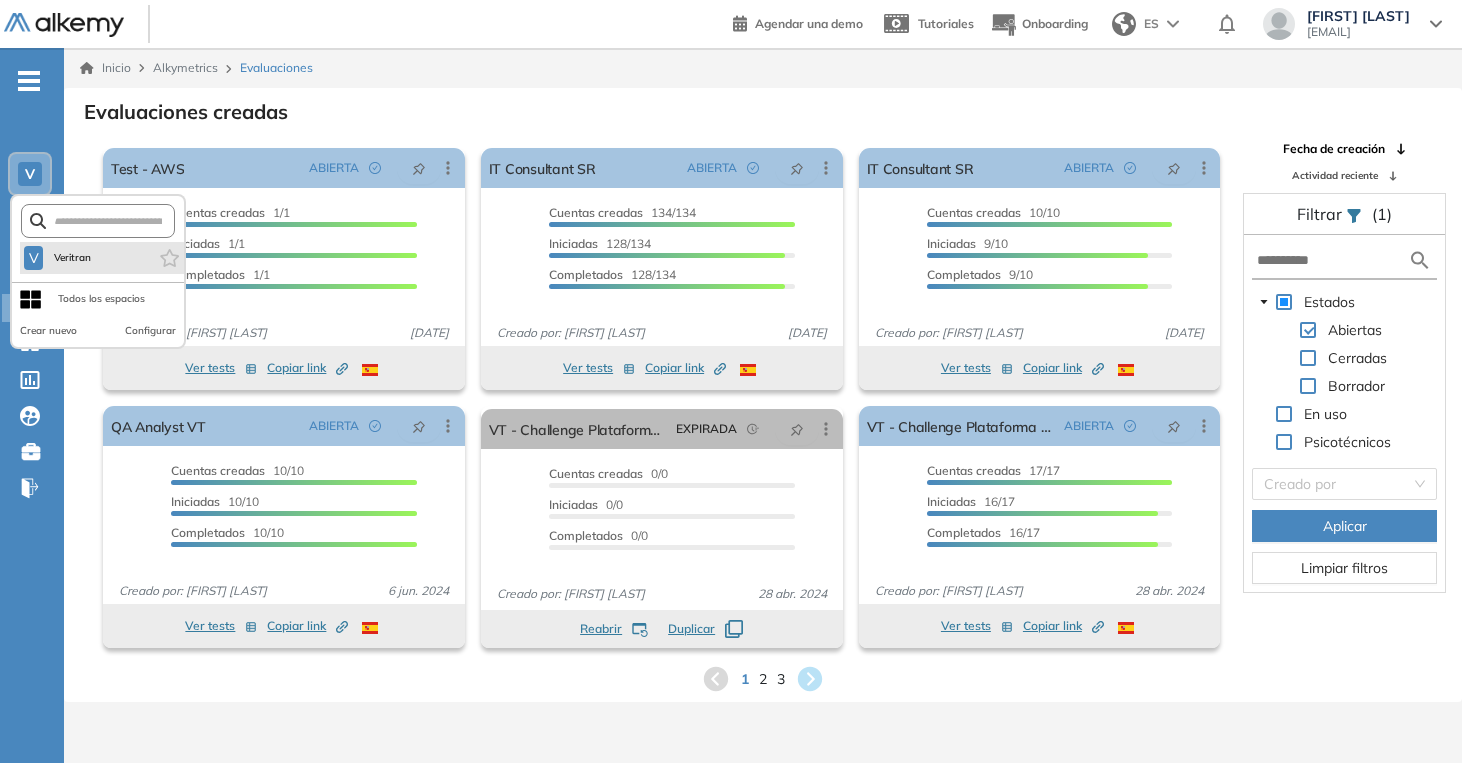 click 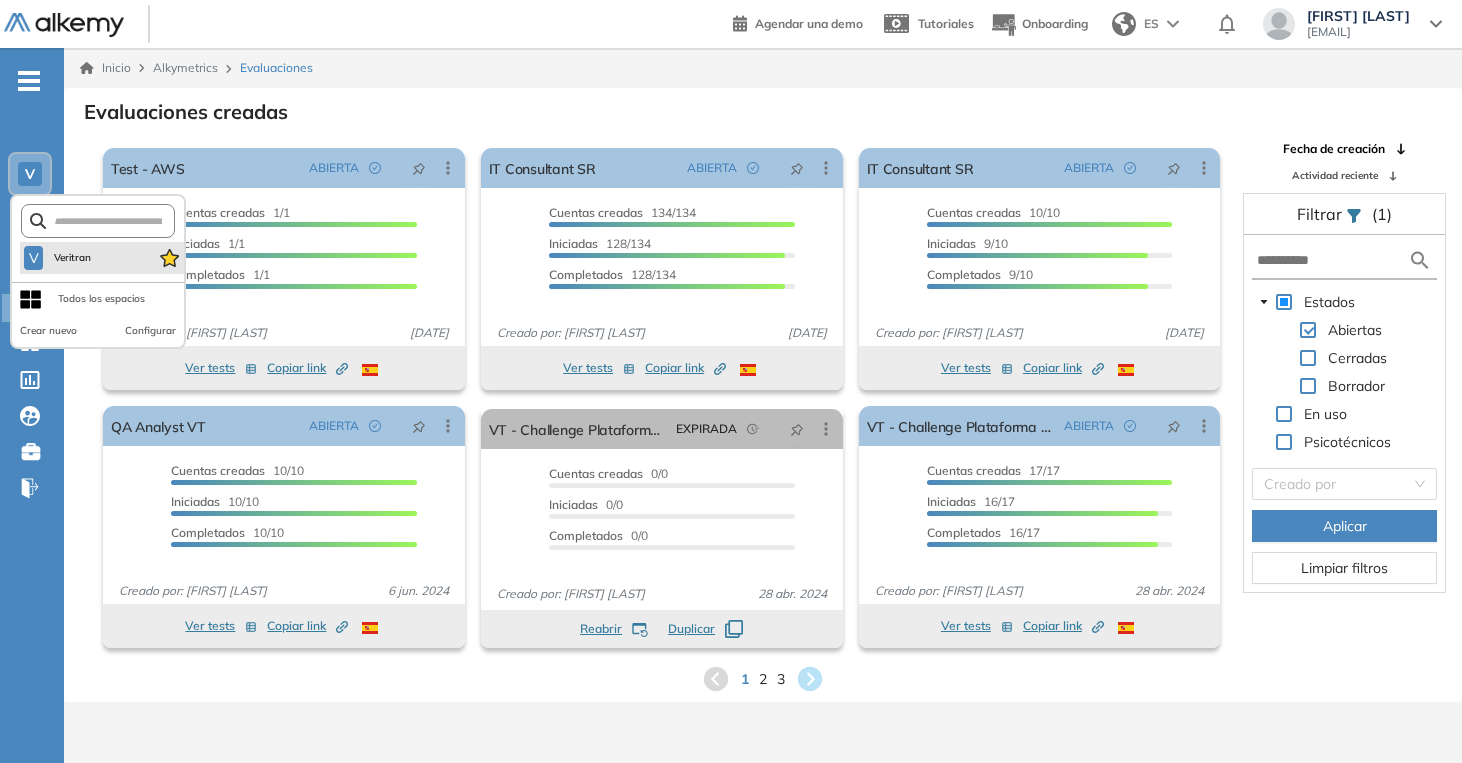 click on "Evaluaciones creadas El proctoring será activado ¡Importante!: Los usuarios que ya realizaron la evaluación no tendrán registros del proctoring Cancelar operación Activar Test - AWS ABIERTA Editar Los siguientes tests ya no están disponibles o tienen una nueva versión Revisa en el catálogo otras opciones o su detalle. Entendido Duplicar Reabrir Eliminar Ver candidatos Ver estadísticas Desactivar Proctoring Finalizar evaluación Mover de workspace Created by potrace 1.16, written by Peter Selinger 2001-2019 Copiar ID Publico Cuentas creadas 1/1 Prefiltrados 0/1 Iniciadas 1/1 Completados 1/1 Invitaciones enviadas 1 Invitados Evaluación completada 1 veces Fecha límite Sin fecha límite Creado por:  [FIRST] [LAST] [DATE] Ver tests Copiar link Created by potrace 1.16, written by Peter Selinger 2001-2019 El proctoring será activado ¡Importante!: Los usuarios que ya realizaron la evaluación no tendrán registros del proctoring Cancelar operación Activar IT Consultant SR ABIERTA Editar" at bounding box center [763, 395] 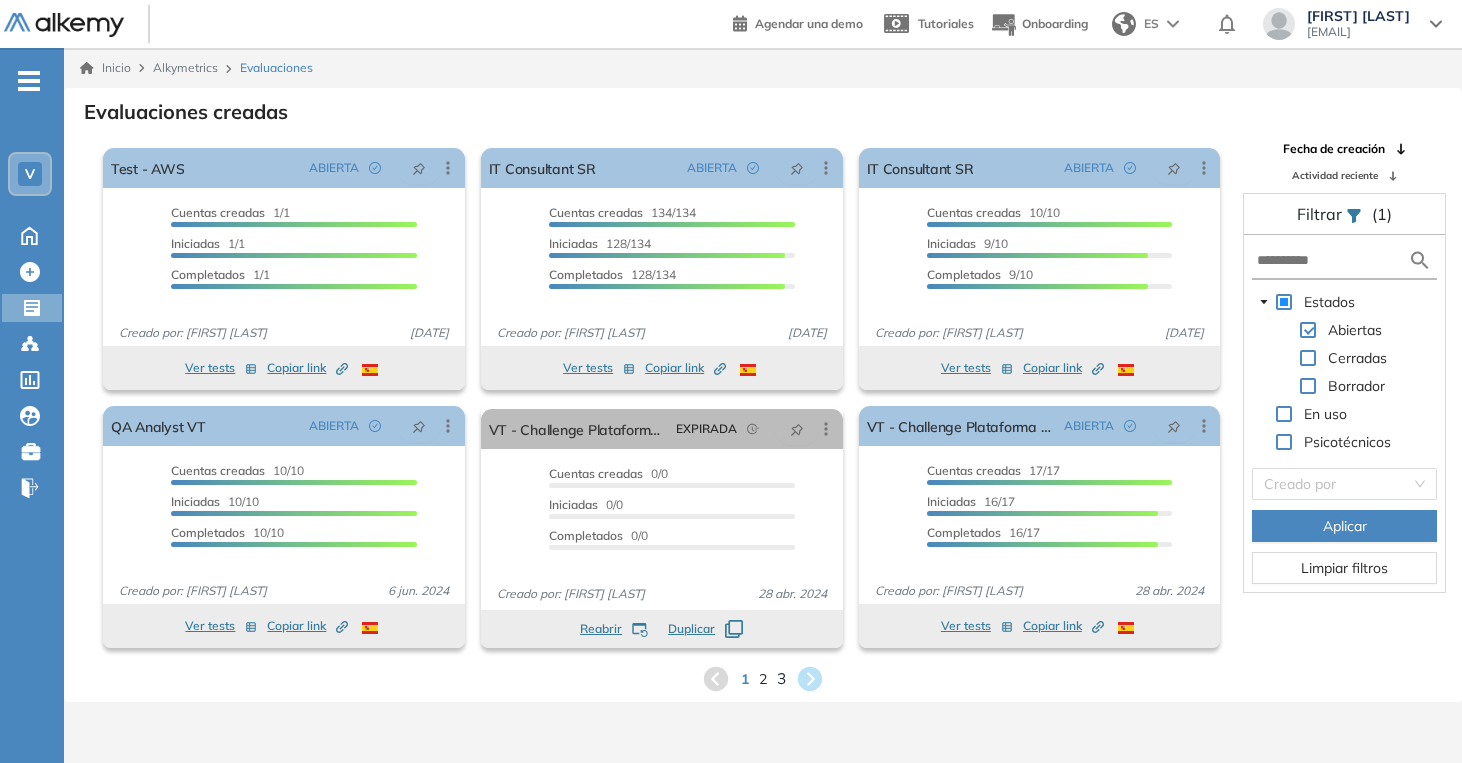 click on "3" at bounding box center (781, 678) 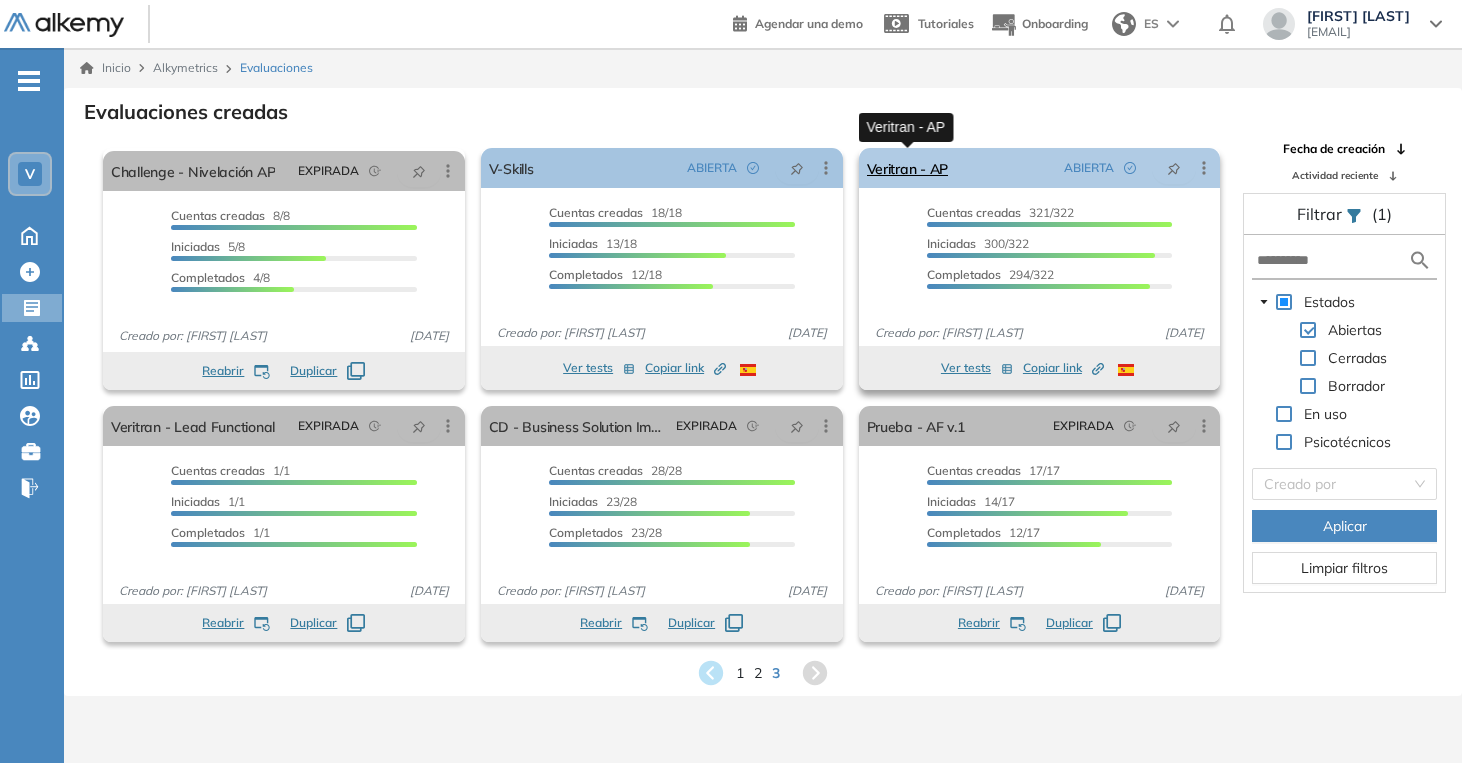 click on "Veritran - AP" at bounding box center [908, 168] 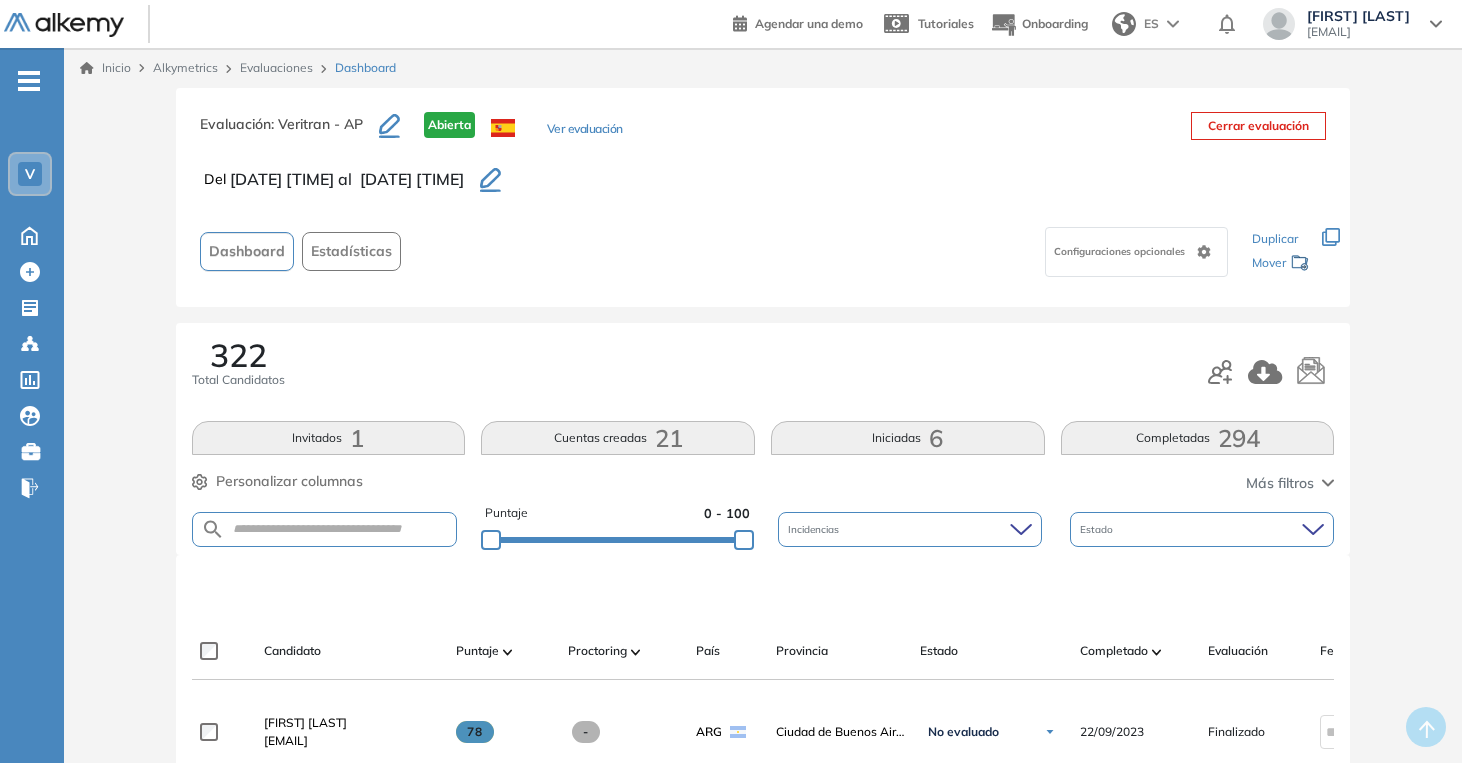 click at bounding box center [325, 529] 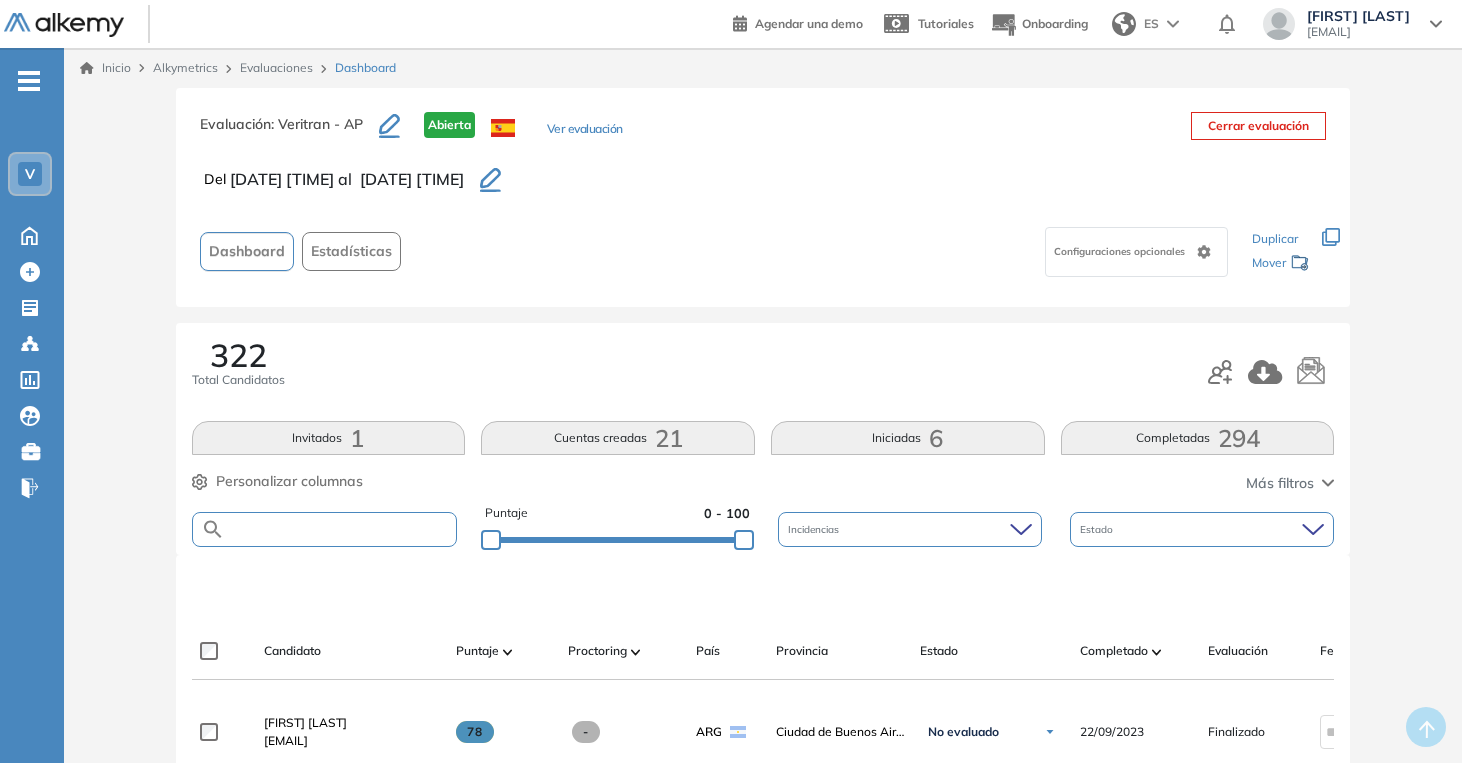 click at bounding box center (341, 529) 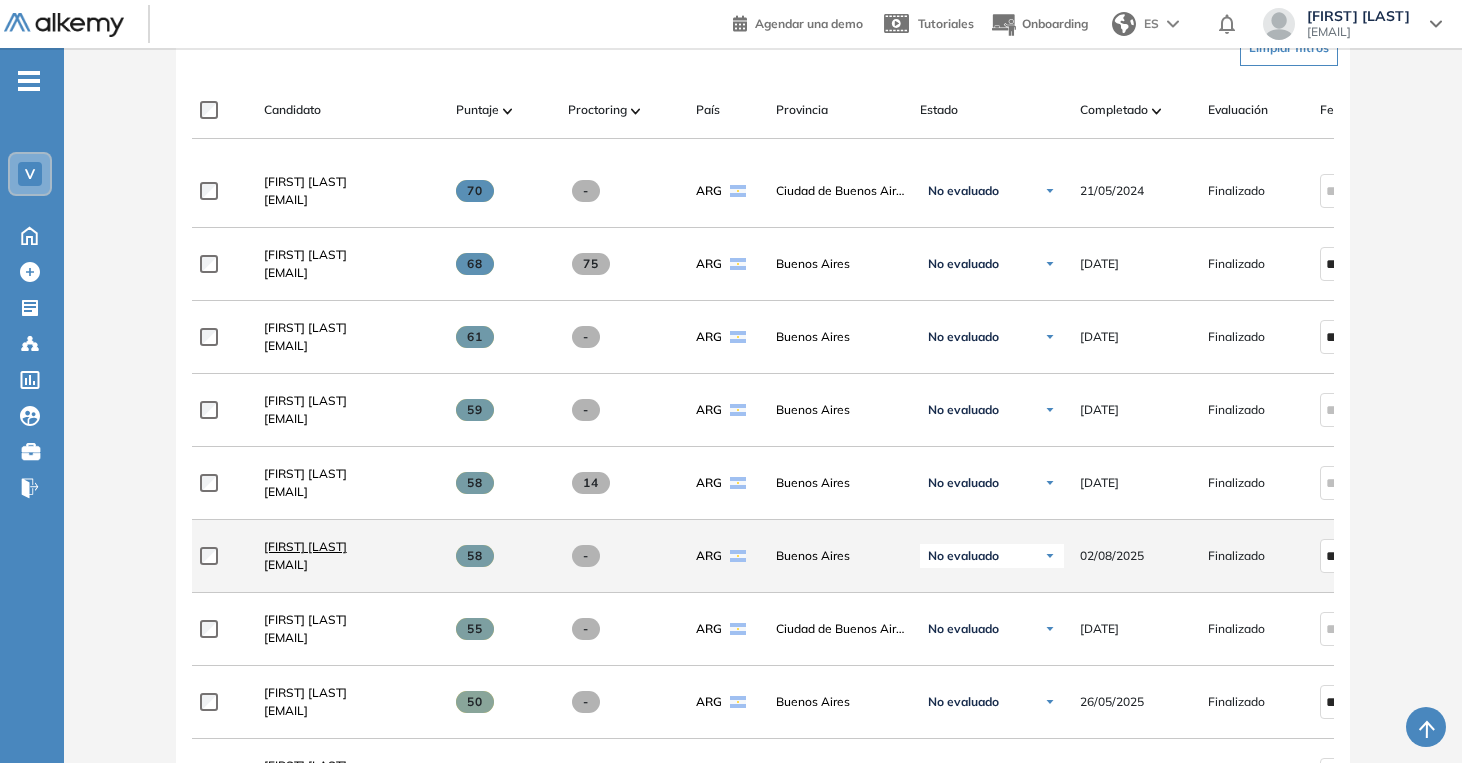 scroll, scrollTop: 554, scrollLeft: 0, axis: vertical 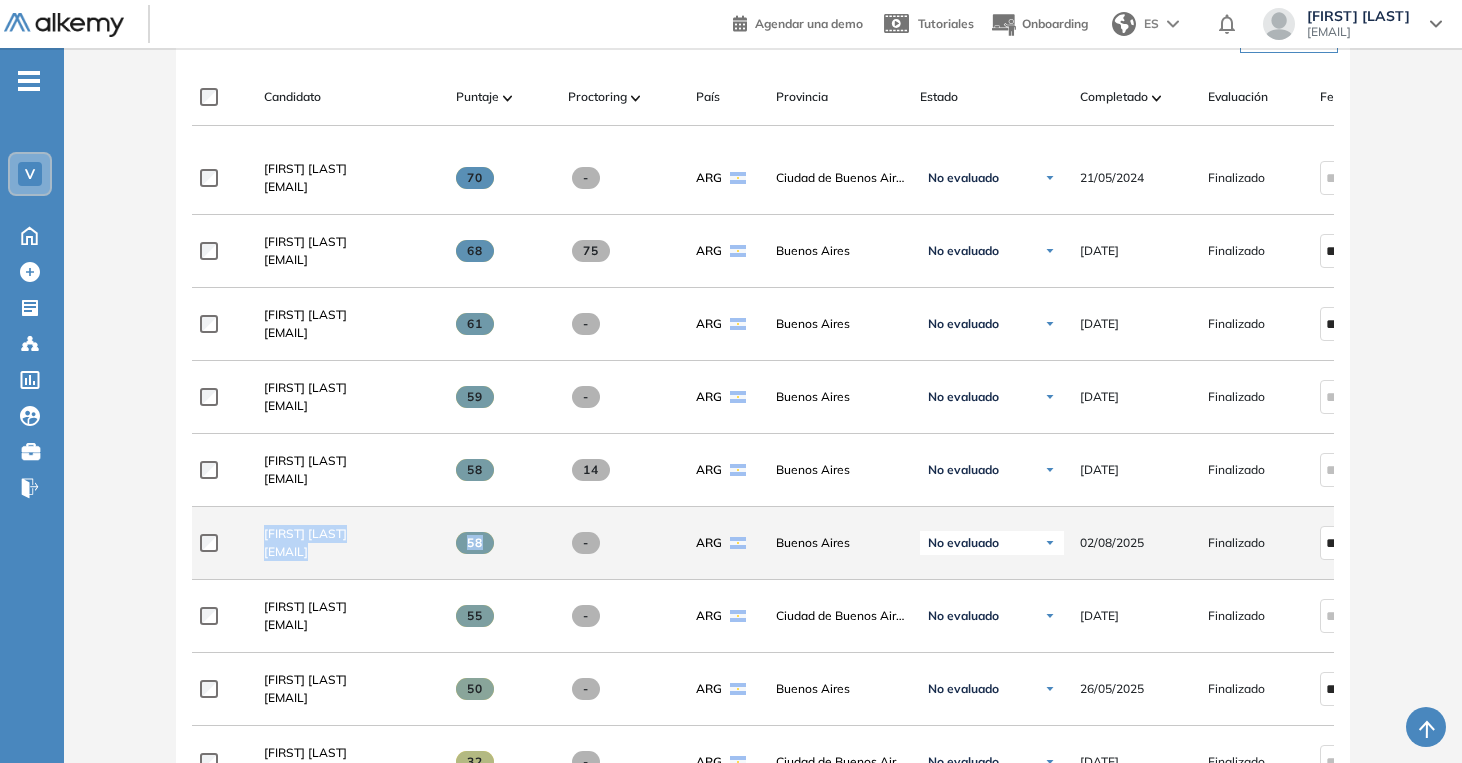drag, startPoint x: 241, startPoint y: 524, endPoint x: 523, endPoint y: 569, distance: 285.56784 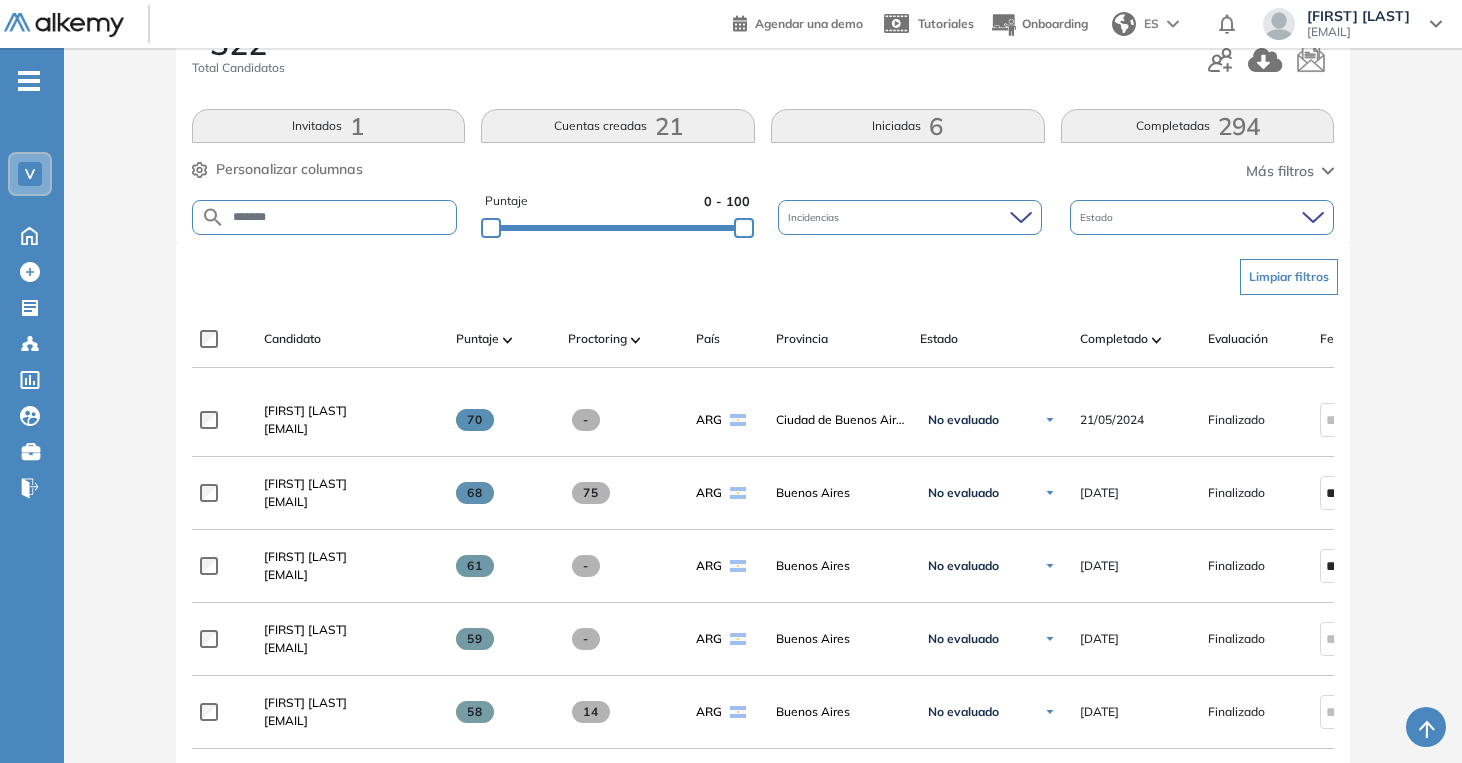 scroll, scrollTop: 0, scrollLeft: 0, axis: both 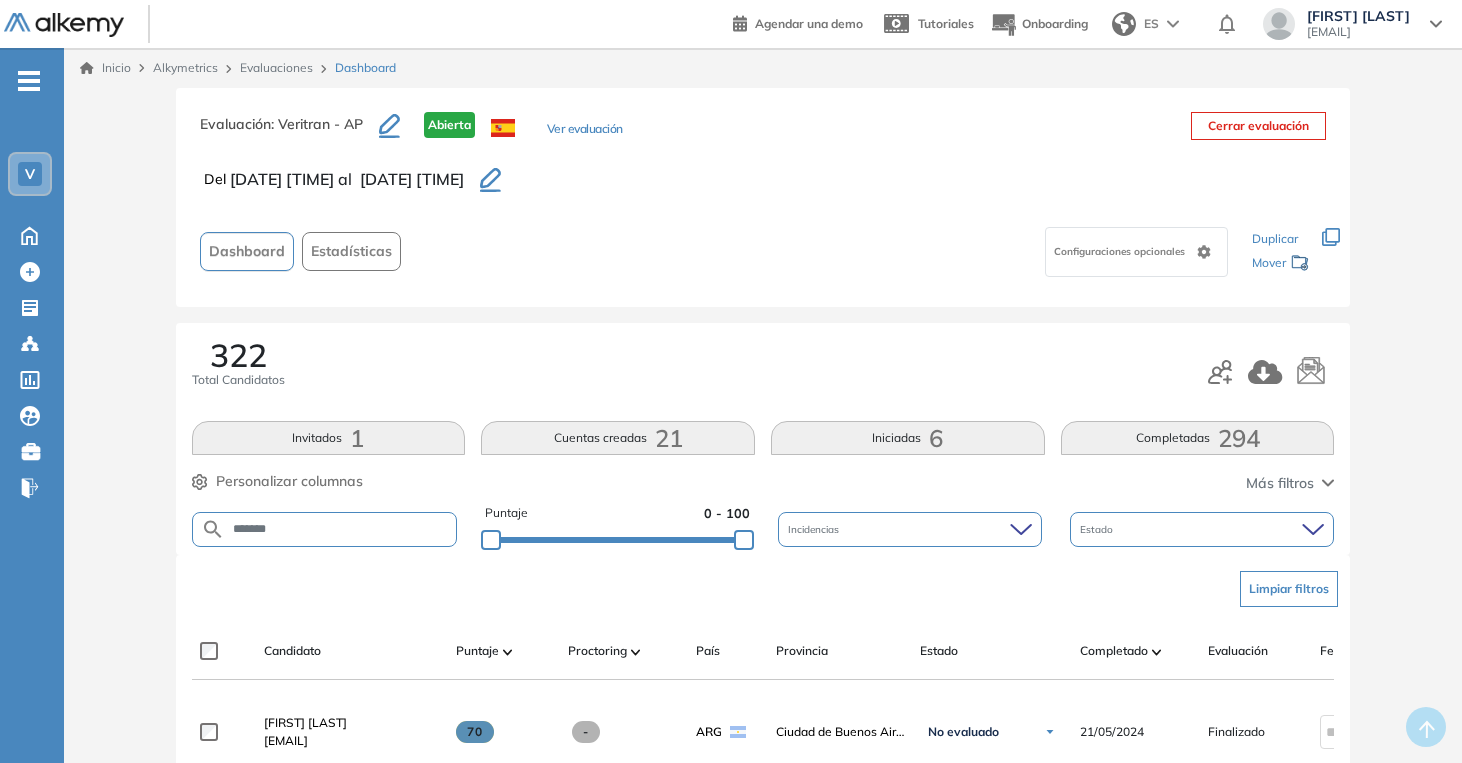click on "*******" at bounding box center [341, 529] 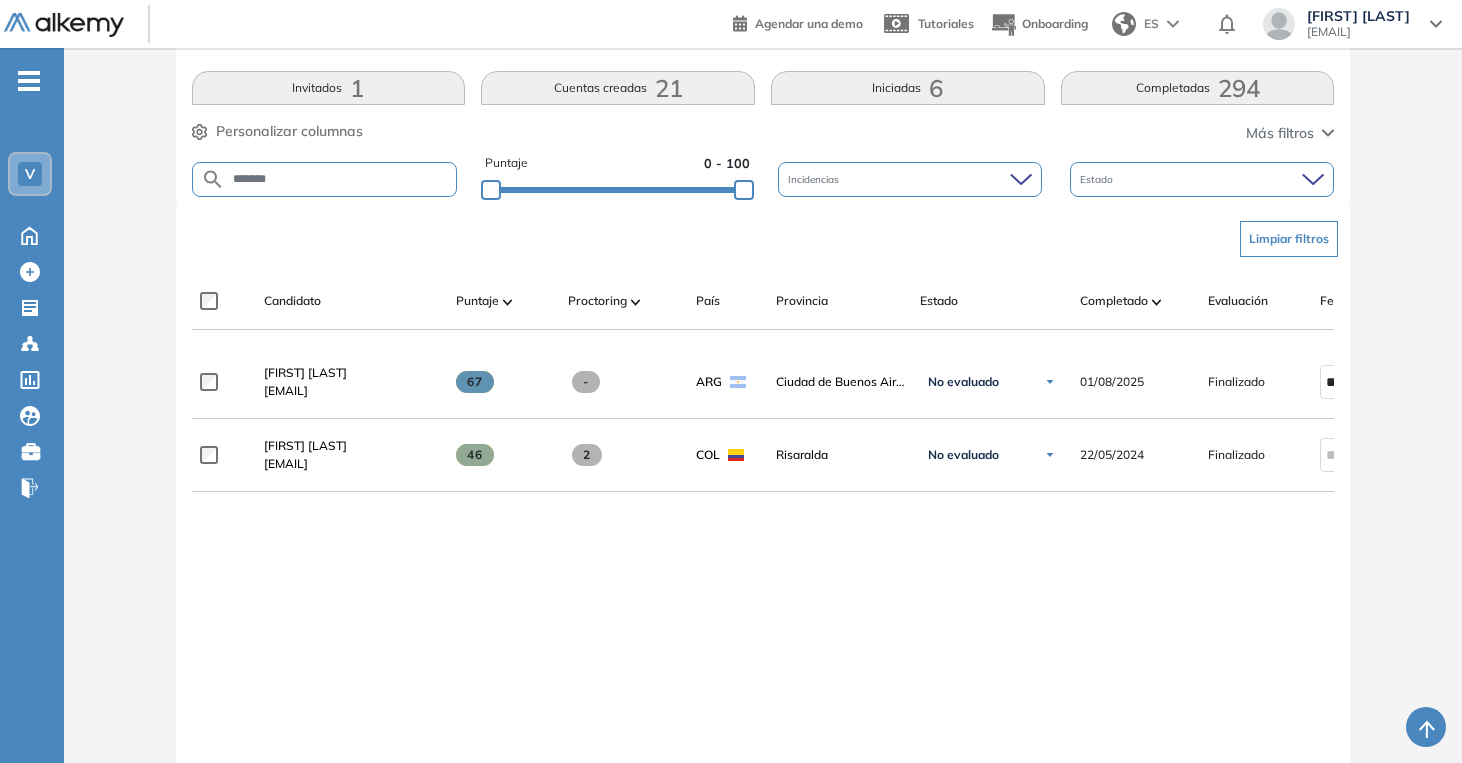 scroll, scrollTop: 0, scrollLeft: 0, axis: both 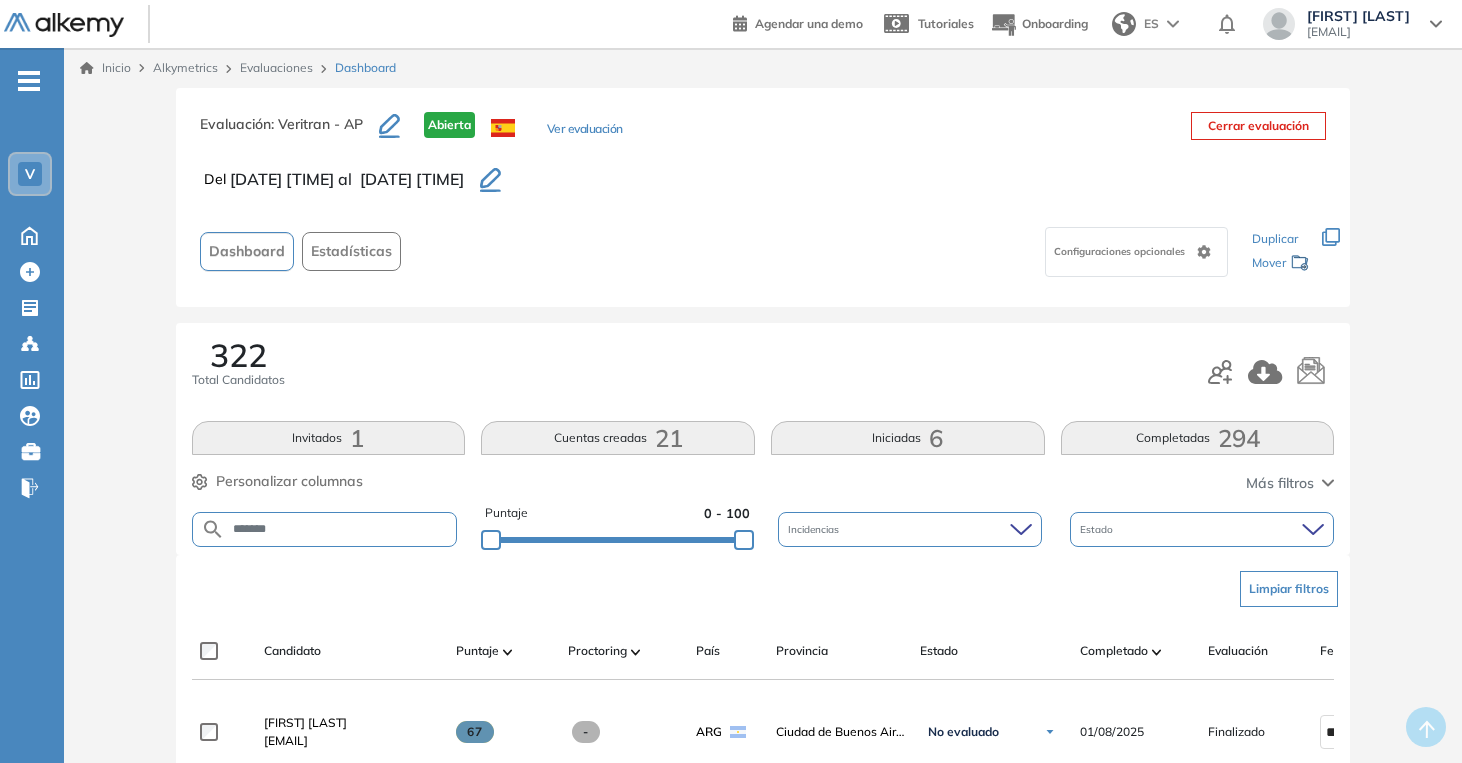 click on "Evaluaciones" at bounding box center (276, 67) 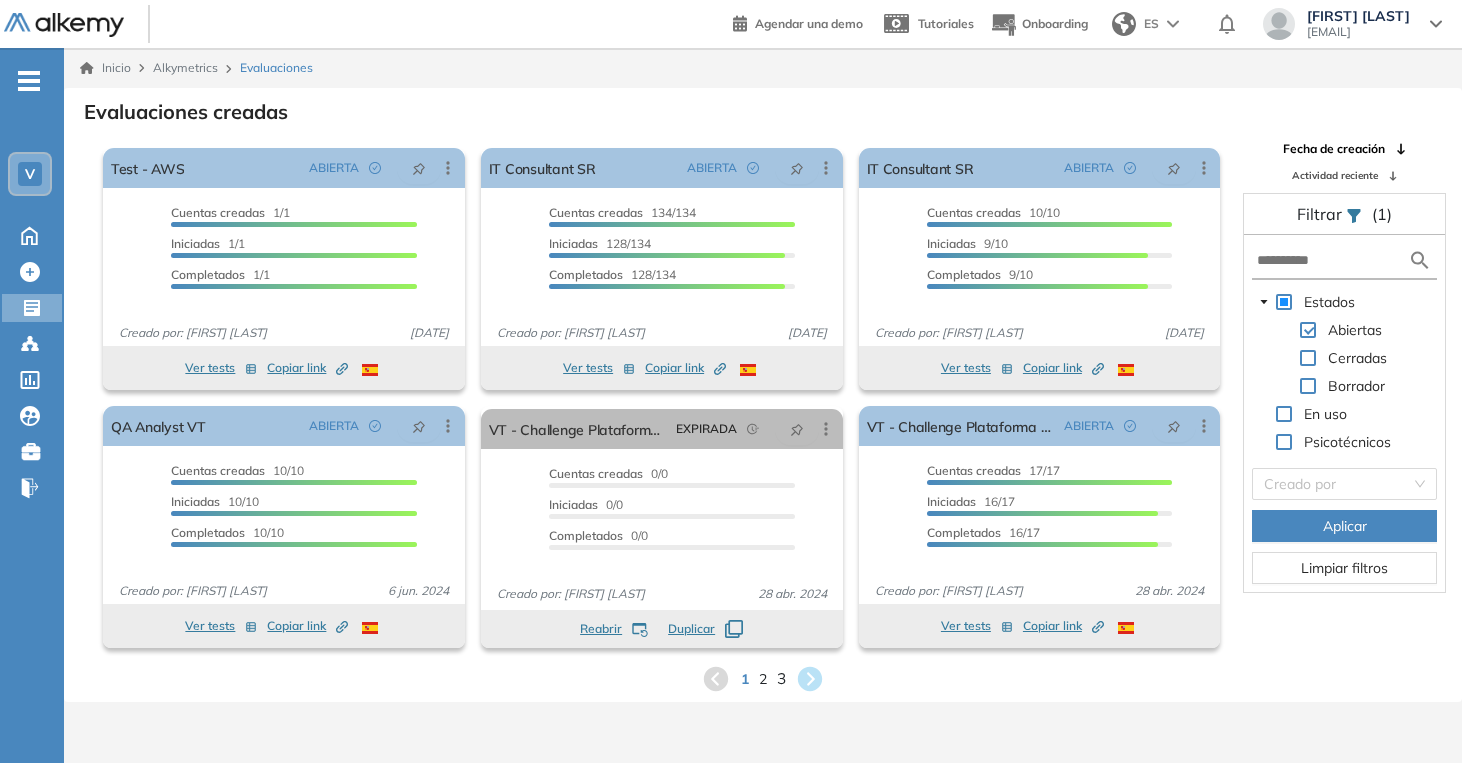 click on "3" at bounding box center [781, 678] 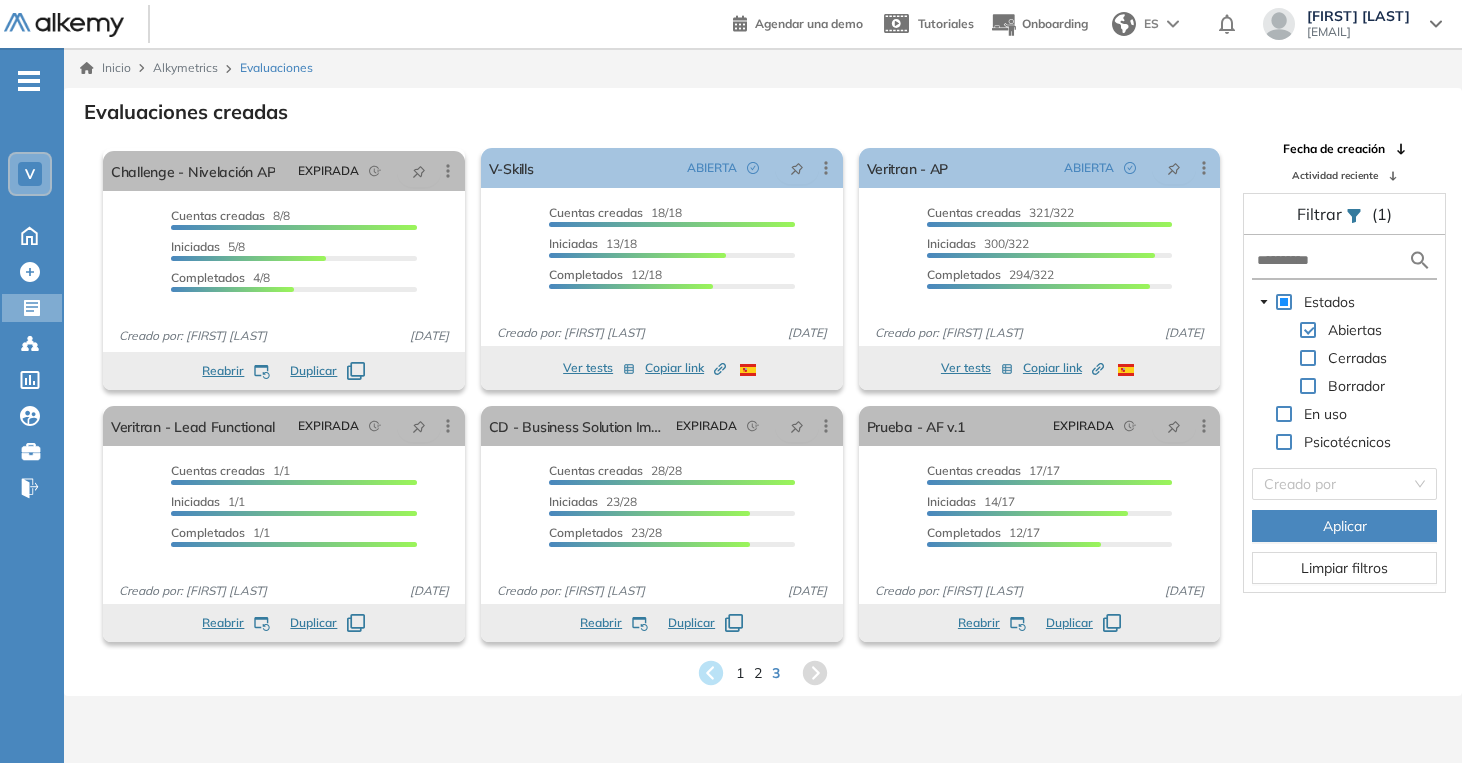 click on "1 2 3" at bounding box center (763, 673) 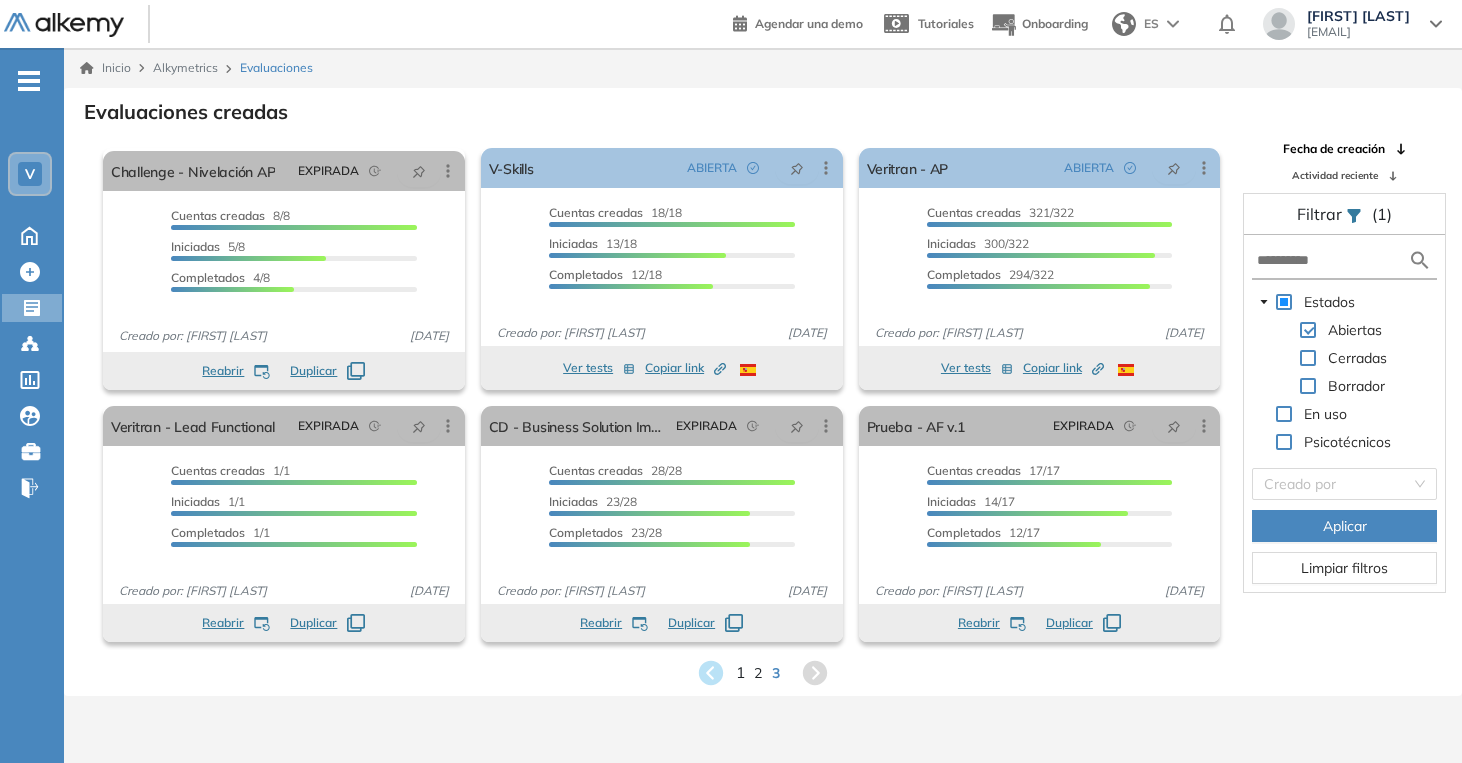 click on "1" at bounding box center (740, 672) 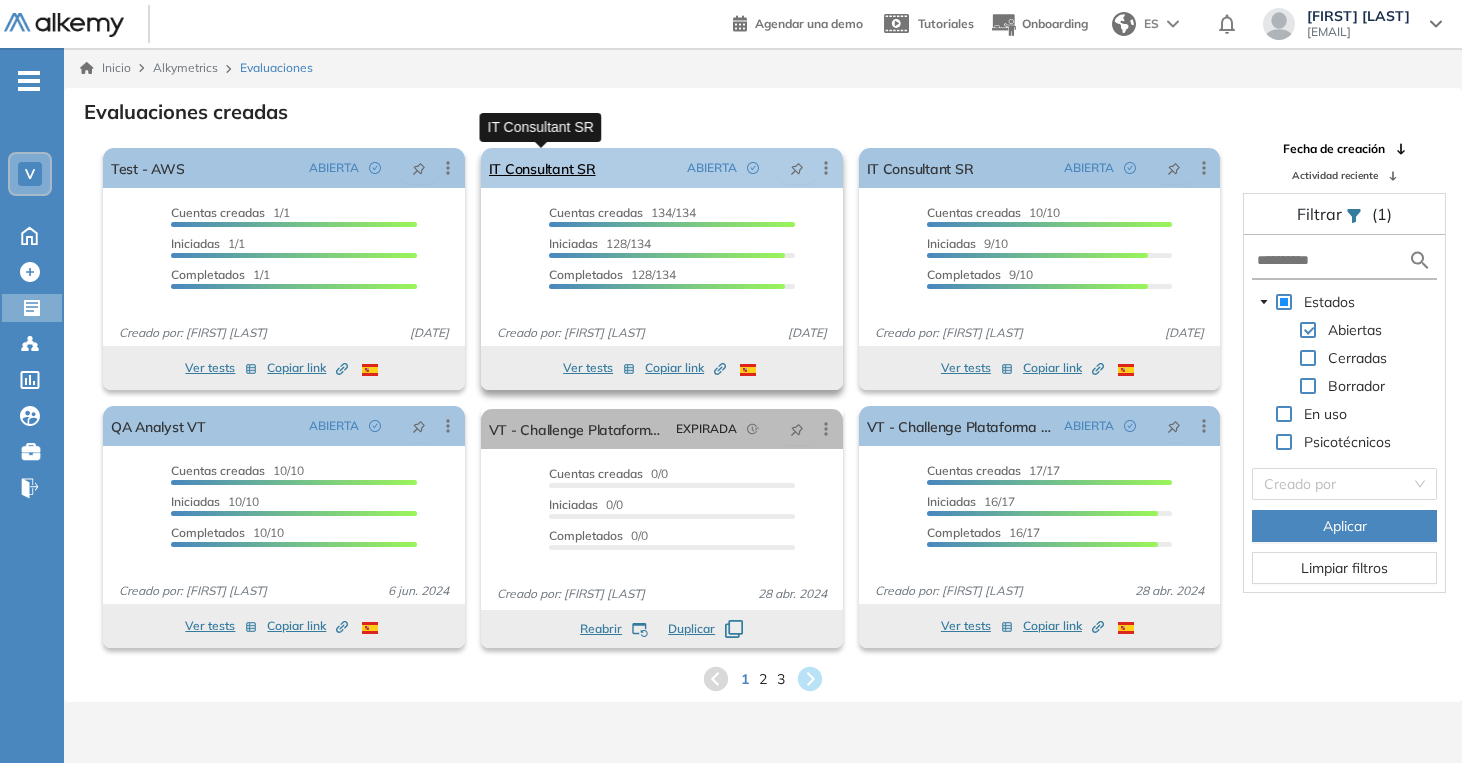 click on "IT Consultant SR" at bounding box center [542, 168] 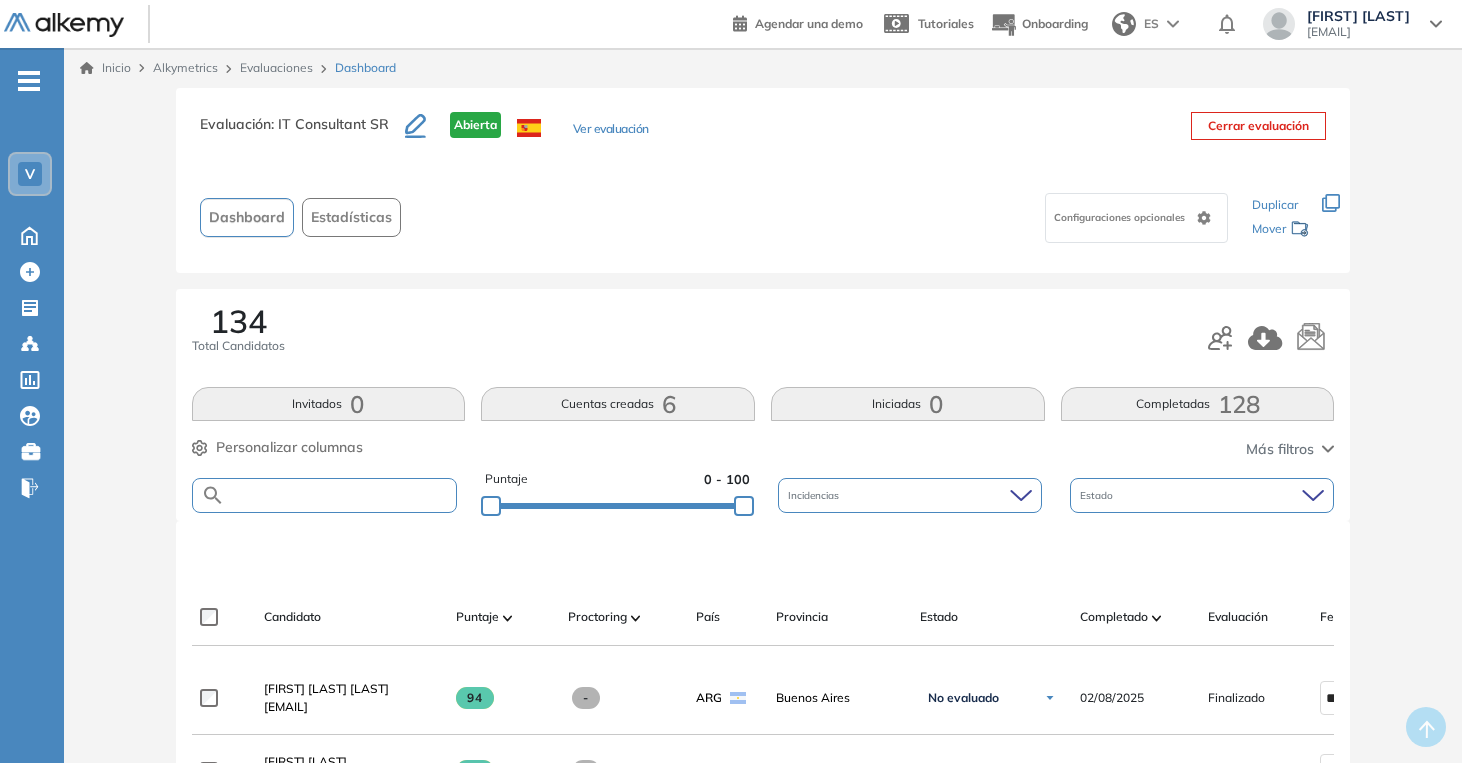 click at bounding box center [341, 495] 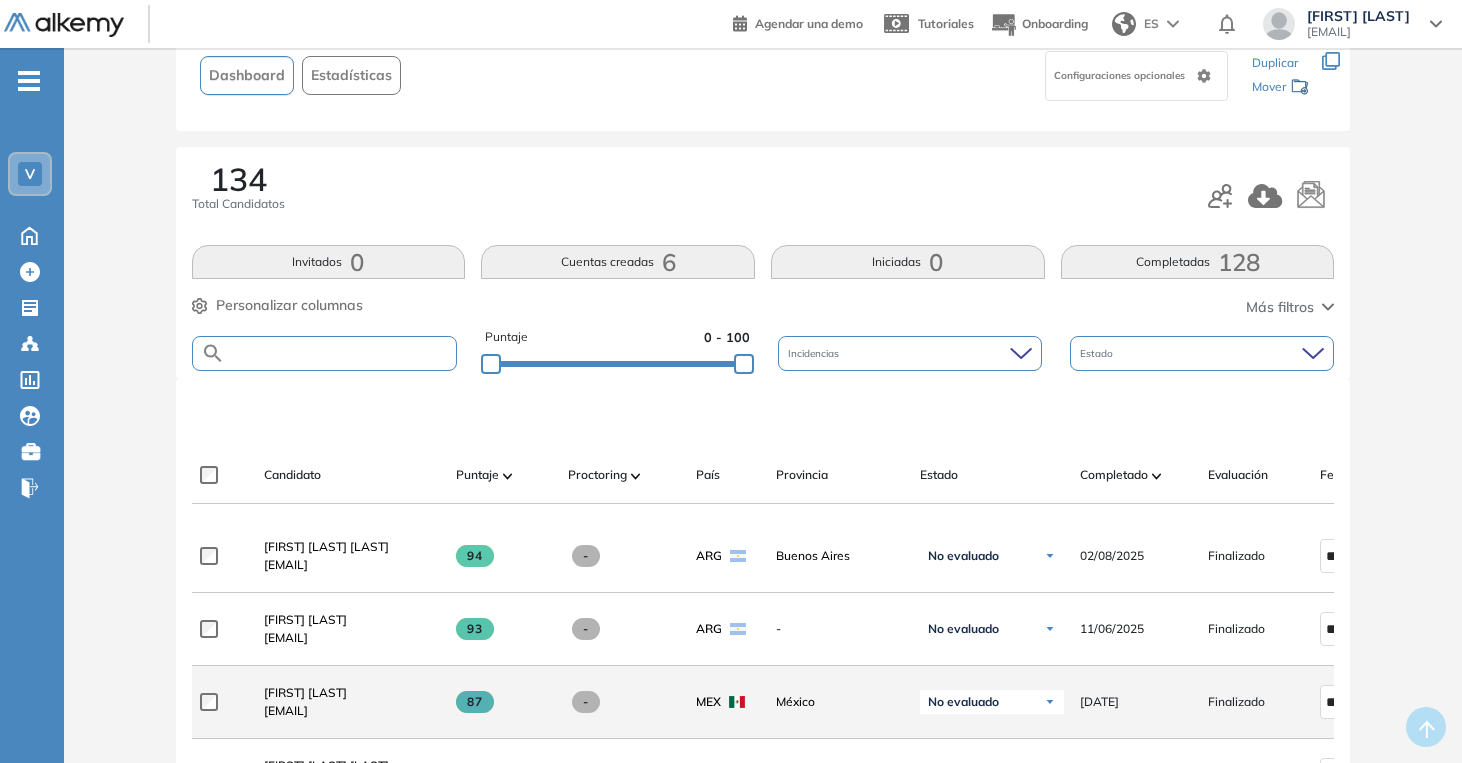 scroll, scrollTop: 244, scrollLeft: 0, axis: vertical 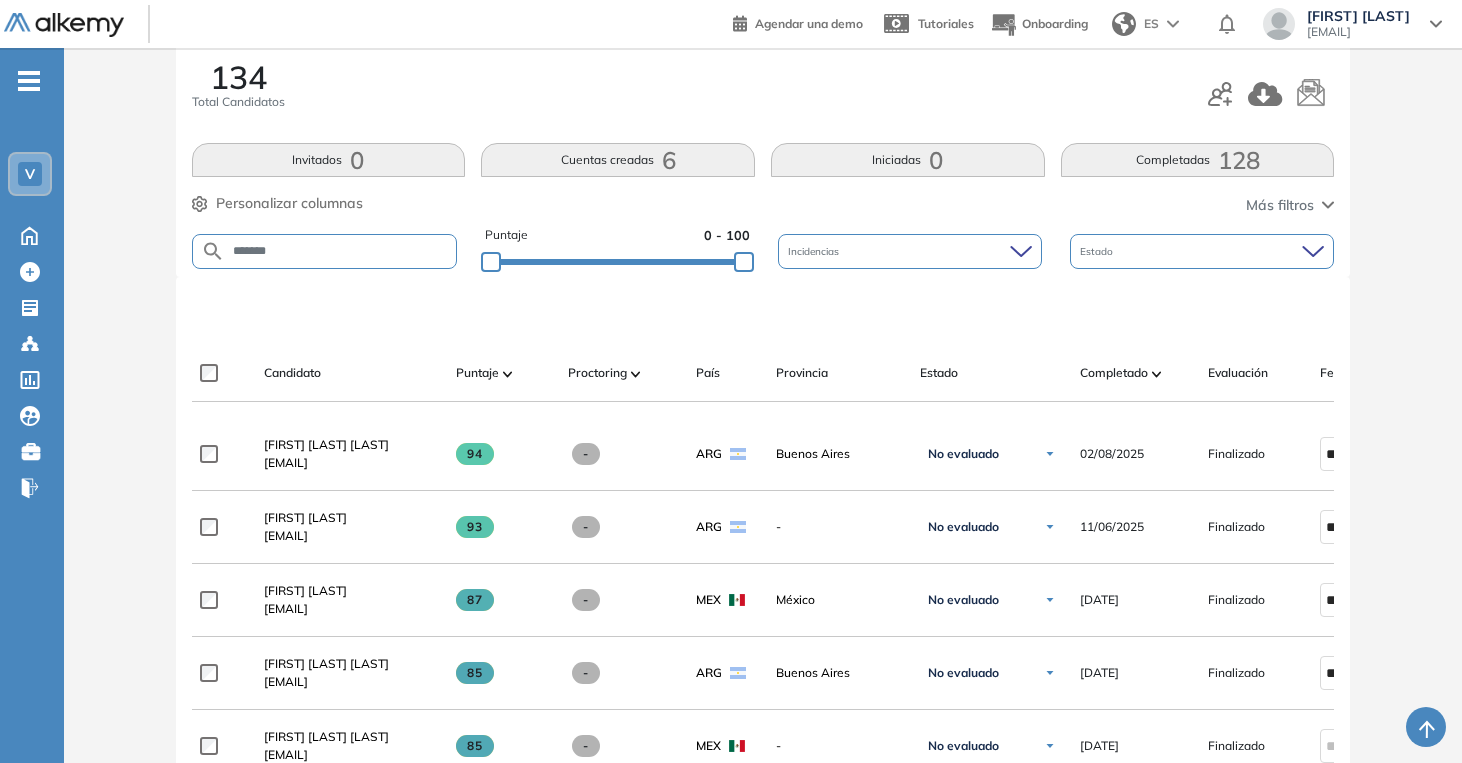 type on "*******" 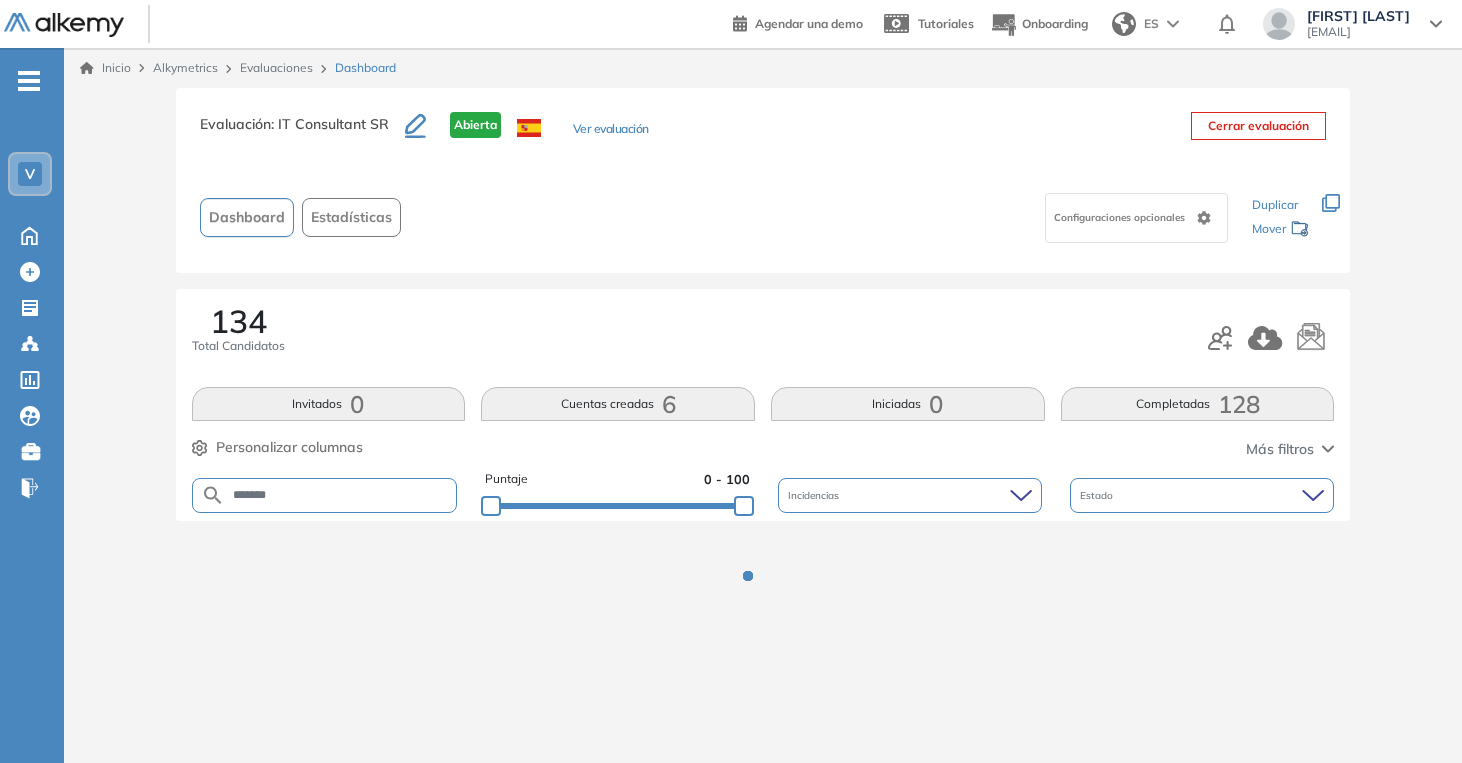 scroll, scrollTop: 0, scrollLeft: 0, axis: both 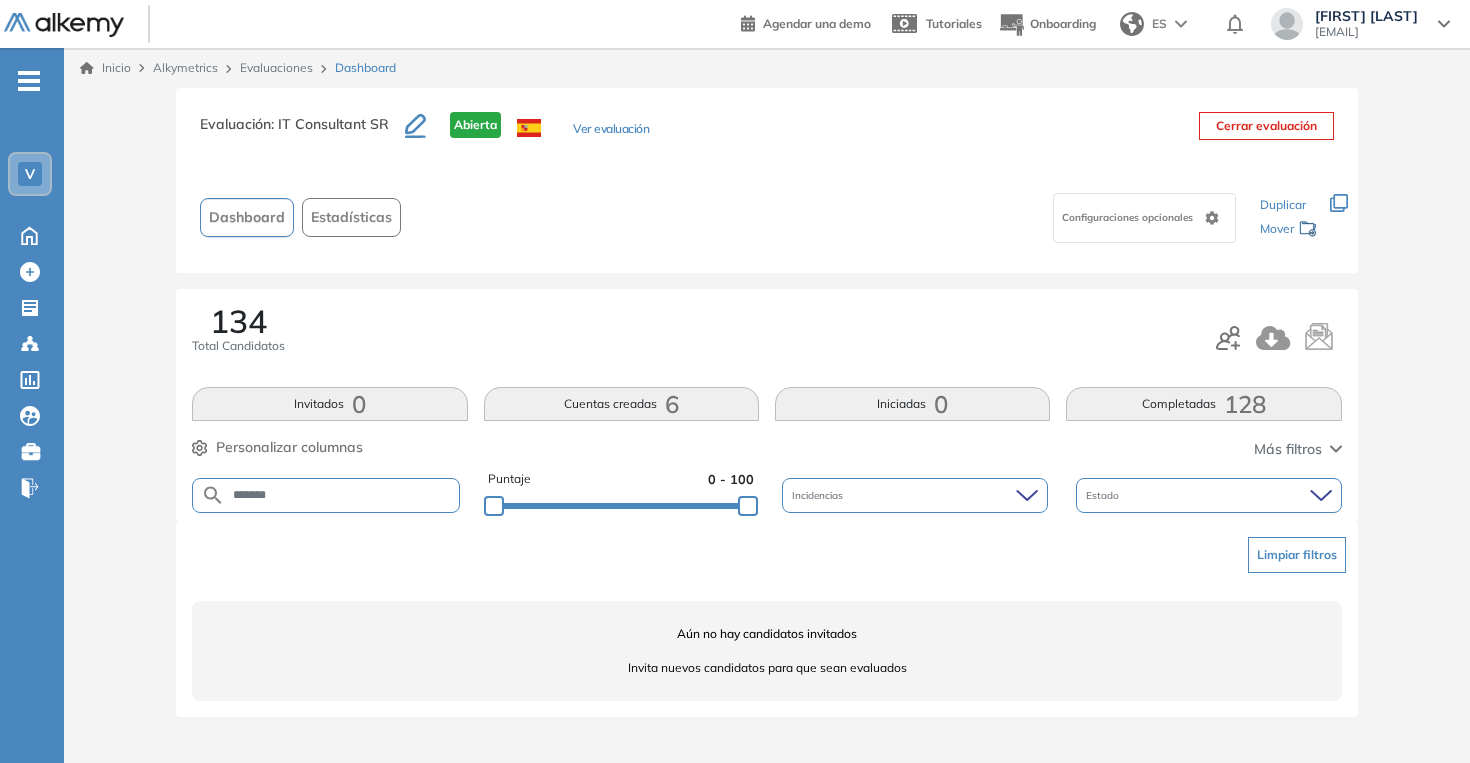 click on "Evaluaciones" at bounding box center (276, 67) 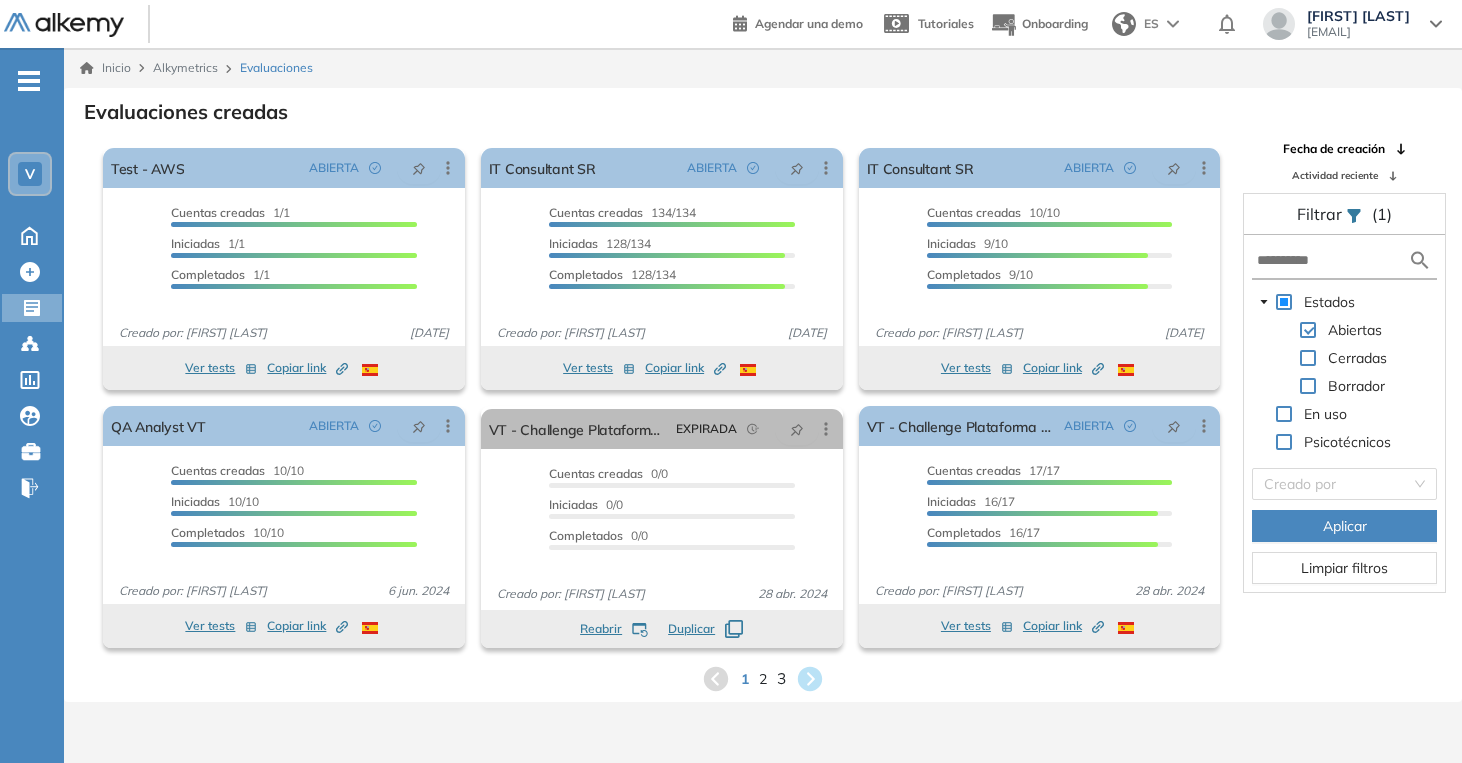 click on "3" at bounding box center [781, 678] 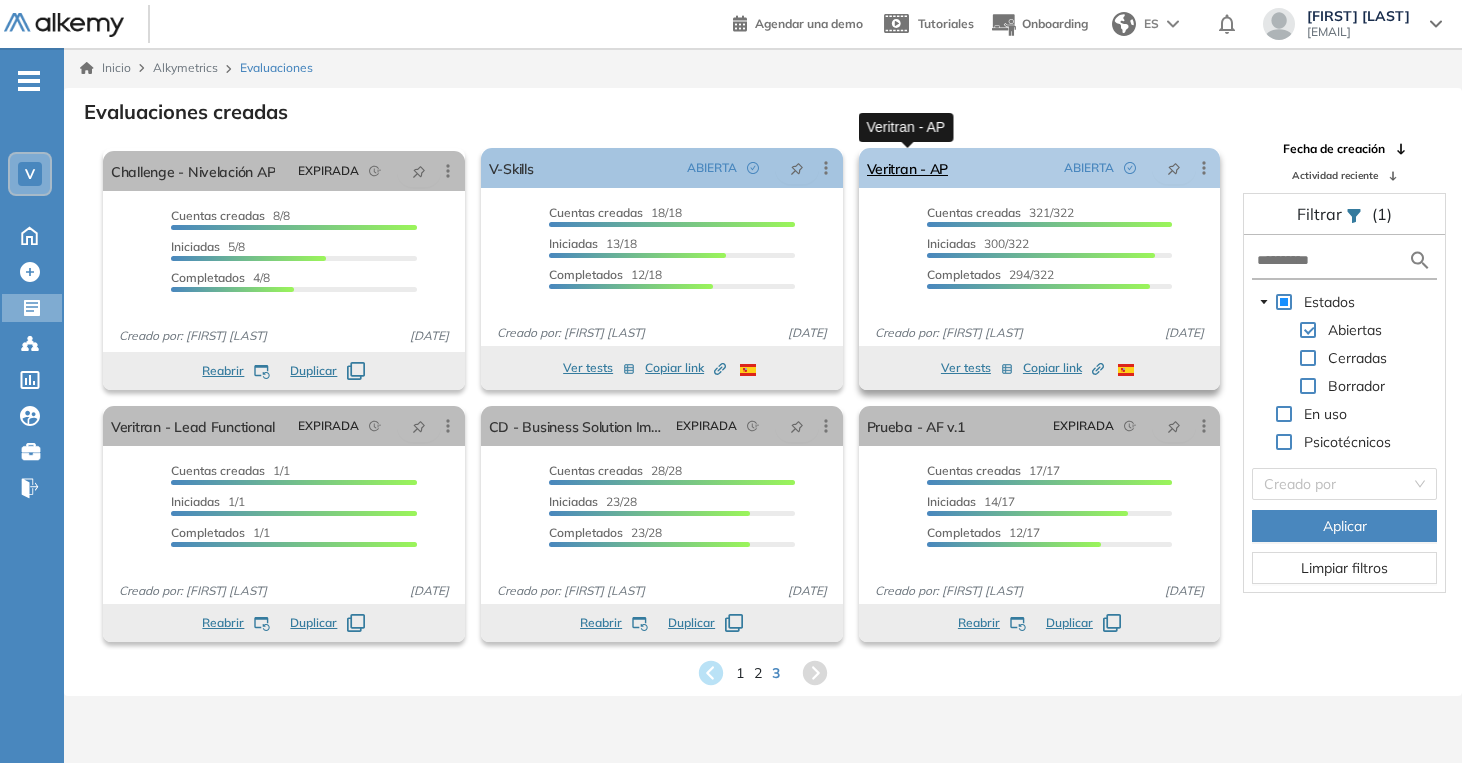 click on "Veritran - AP" at bounding box center [908, 168] 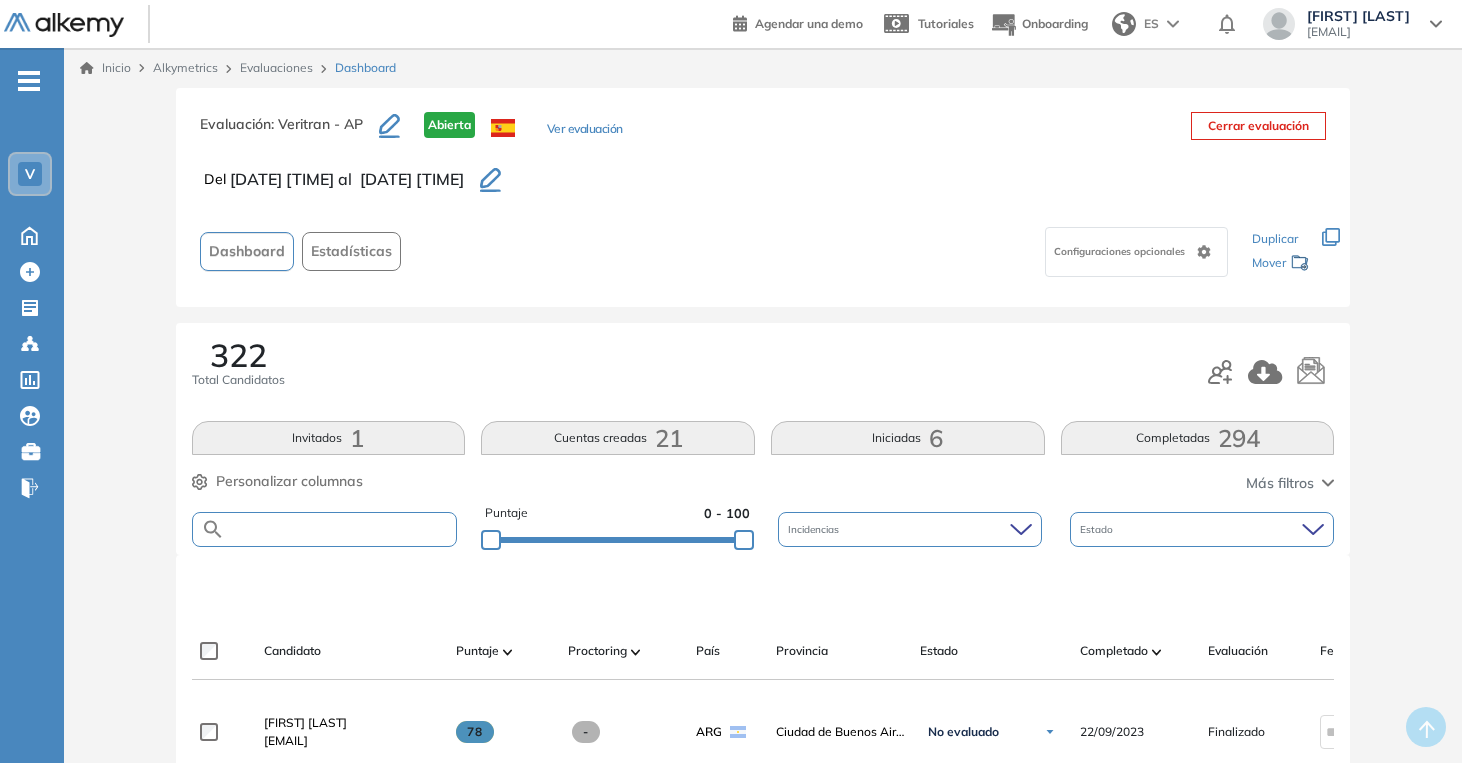 click at bounding box center (341, 529) 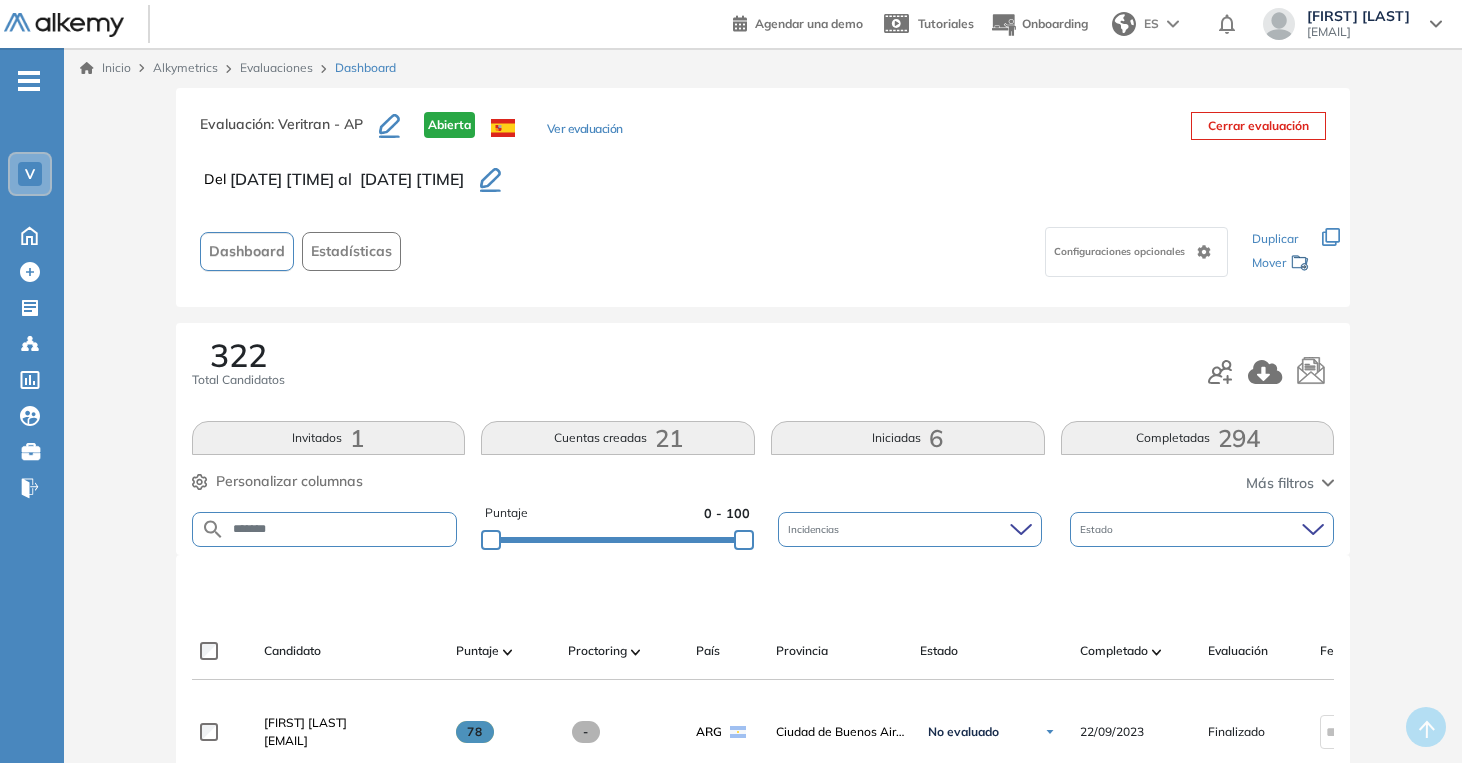 type on "*******" 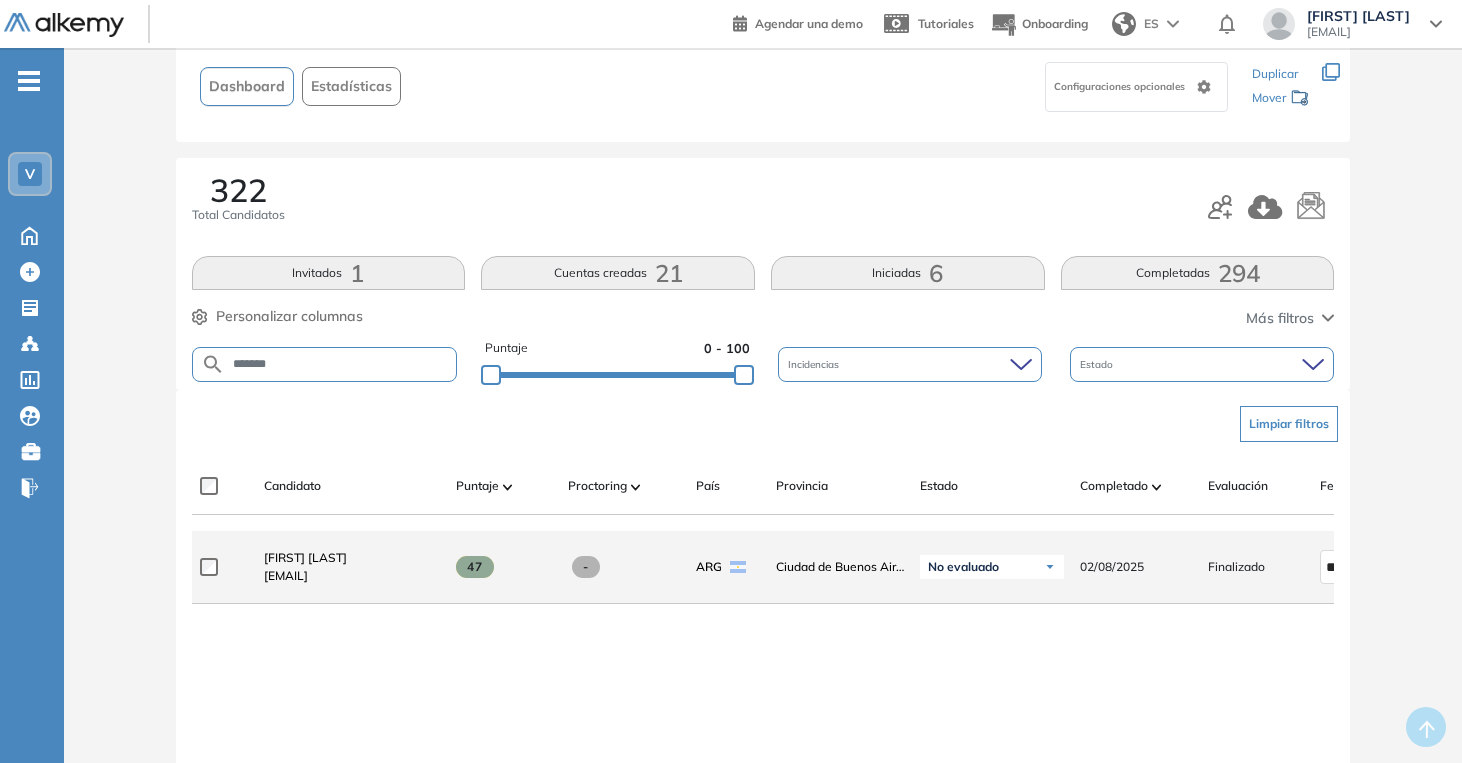 scroll, scrollTop: 175, scrollLeft: 0, axis: vertical 